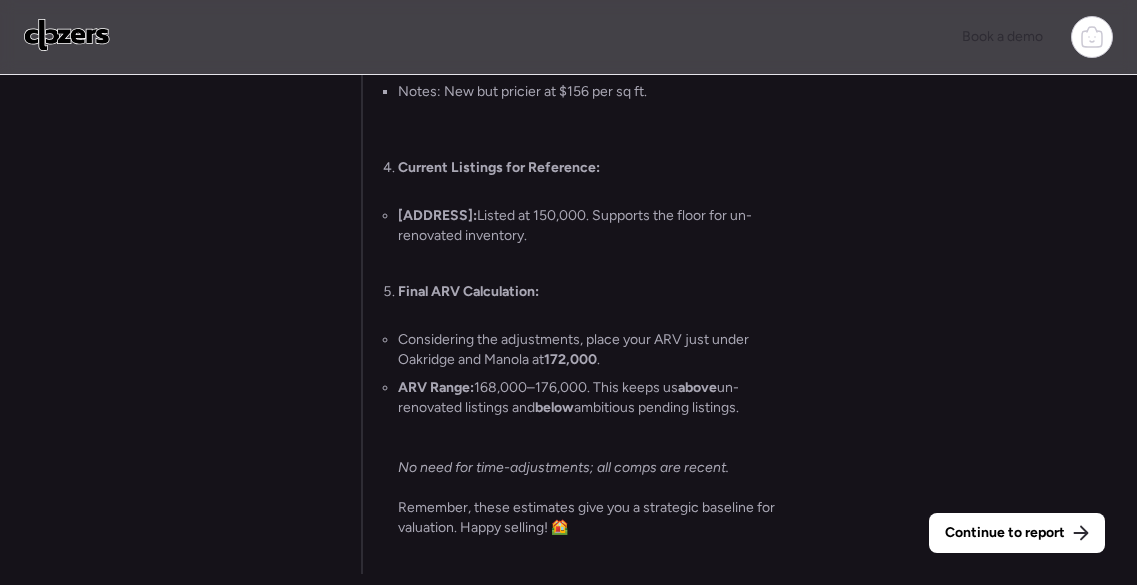 scroll, scrollTop: 0, scrollLeft: 0, axis: both 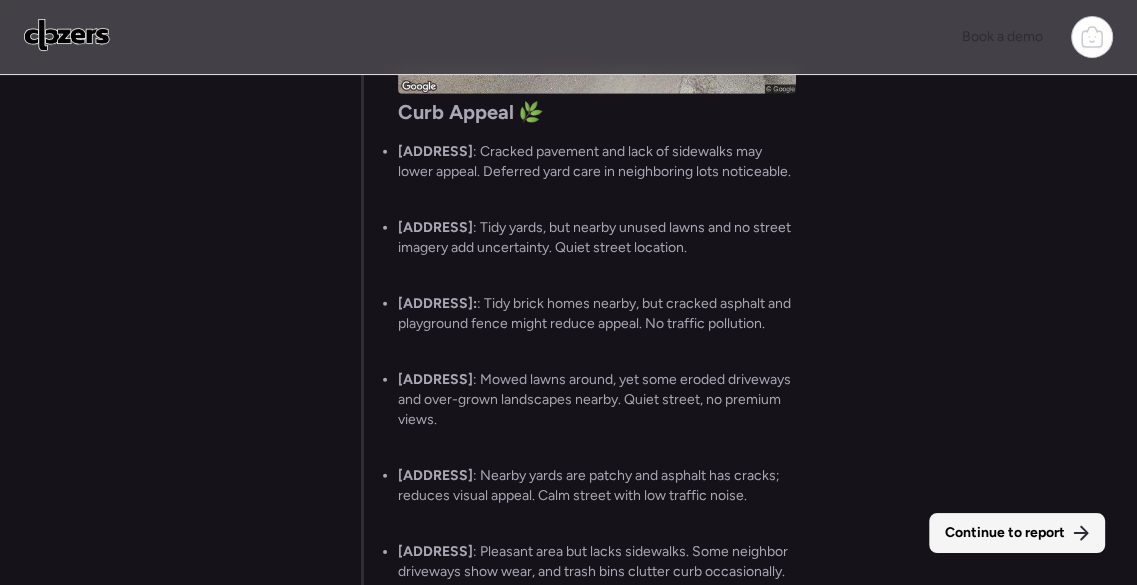 click on "Continue to report" at bounding box center [1005, 533] 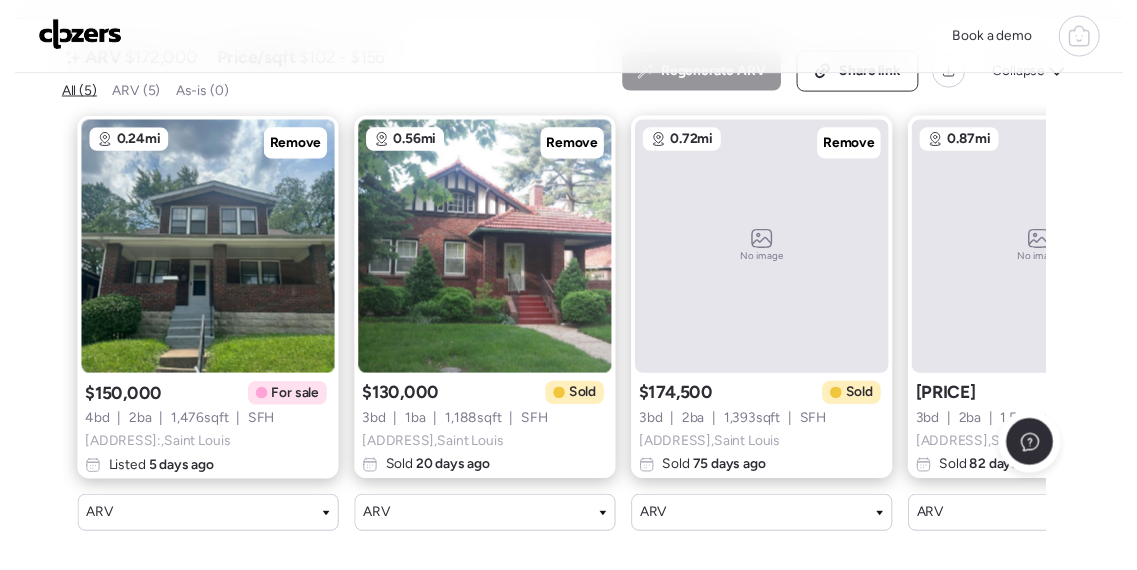 scroll, scrollTop: 0, scrollLeft: 0, axis: both 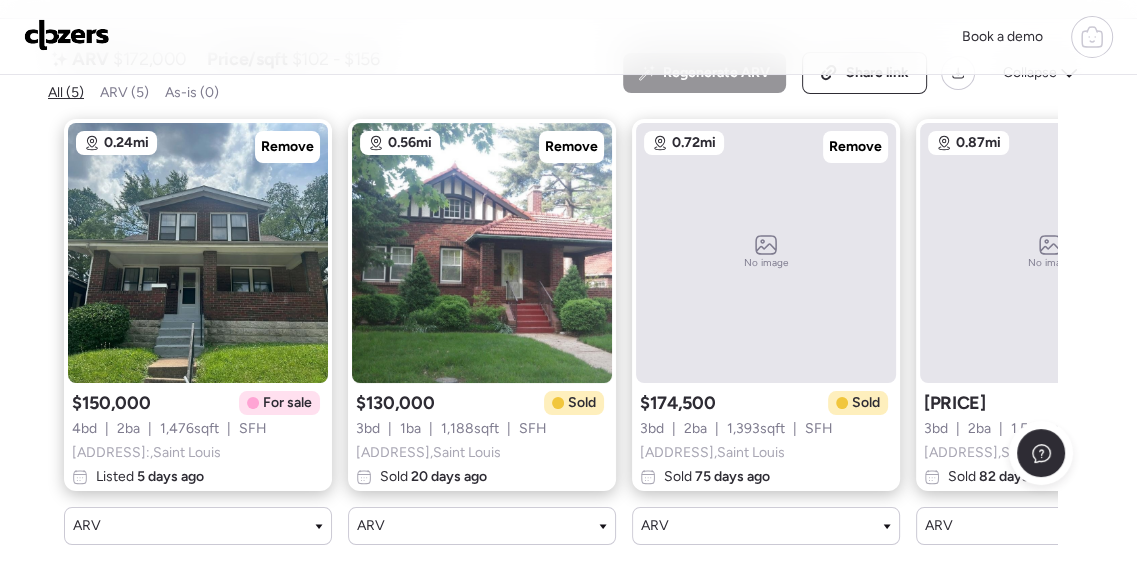 click 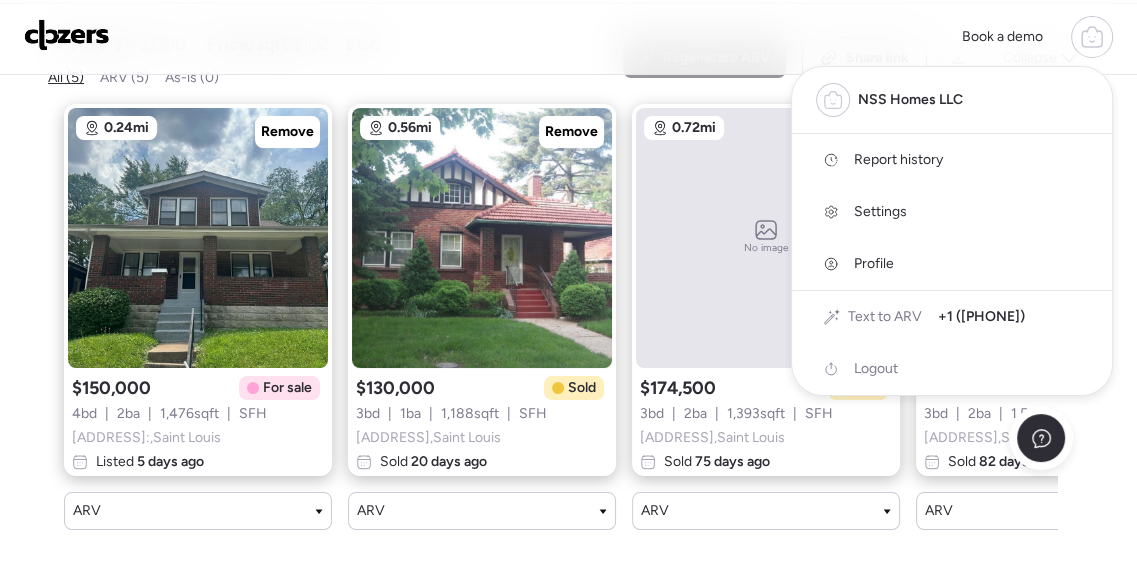 click on "Report history" at bounding box center (898, 160) 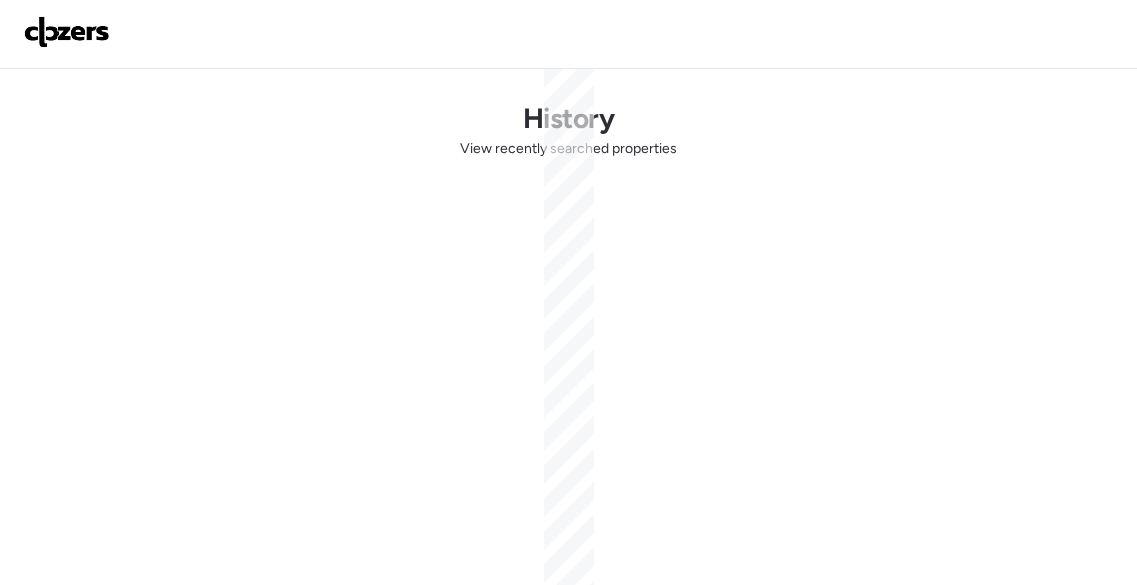 scroll, scrollTop: 0, scrollLeft: 0, axis: both 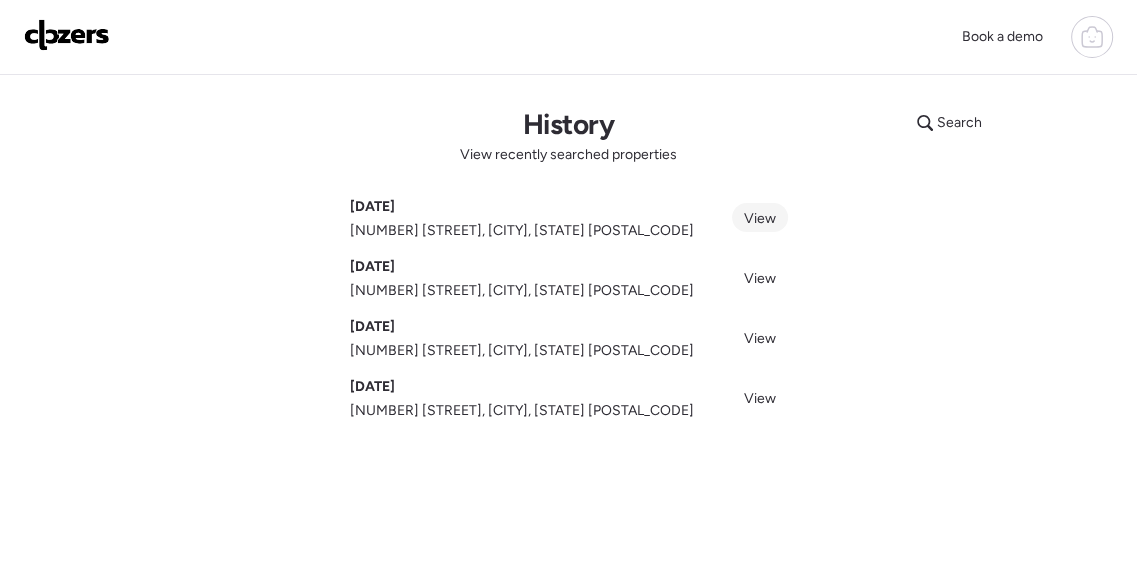 click on "View" at bounding box center [760, 218] 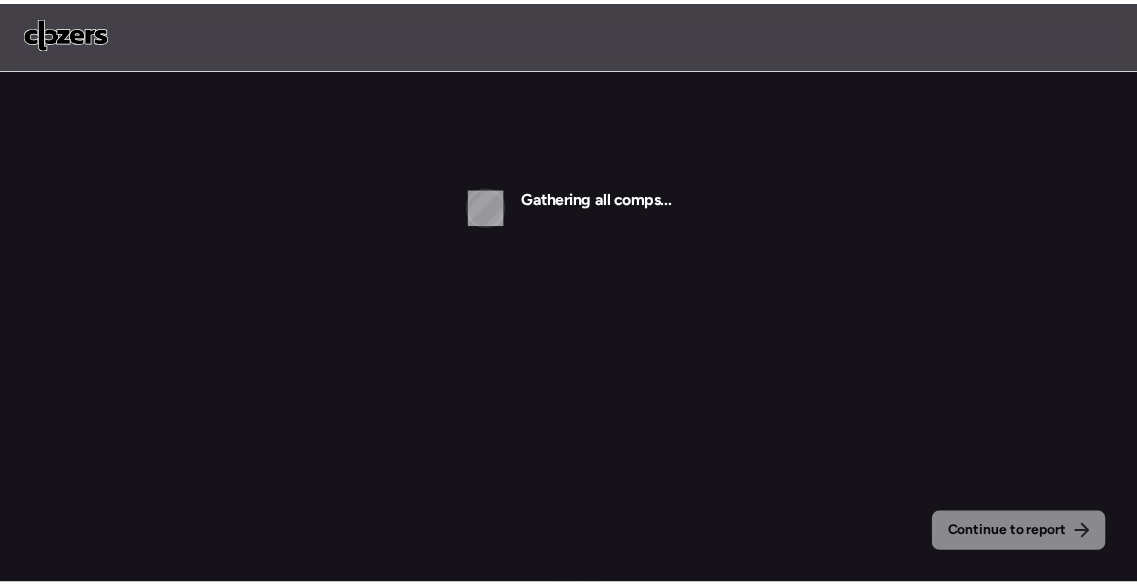 scroll, scrollTop: 0, scrollLeft: 0, axis: both 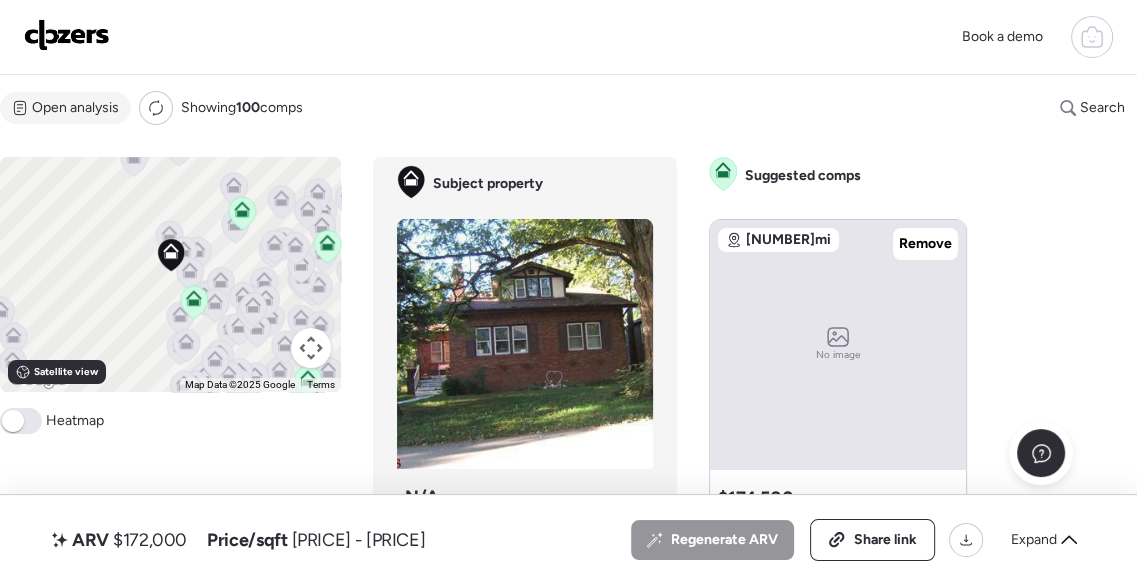 click on "Open analysis" at bounding box center (75, 108) 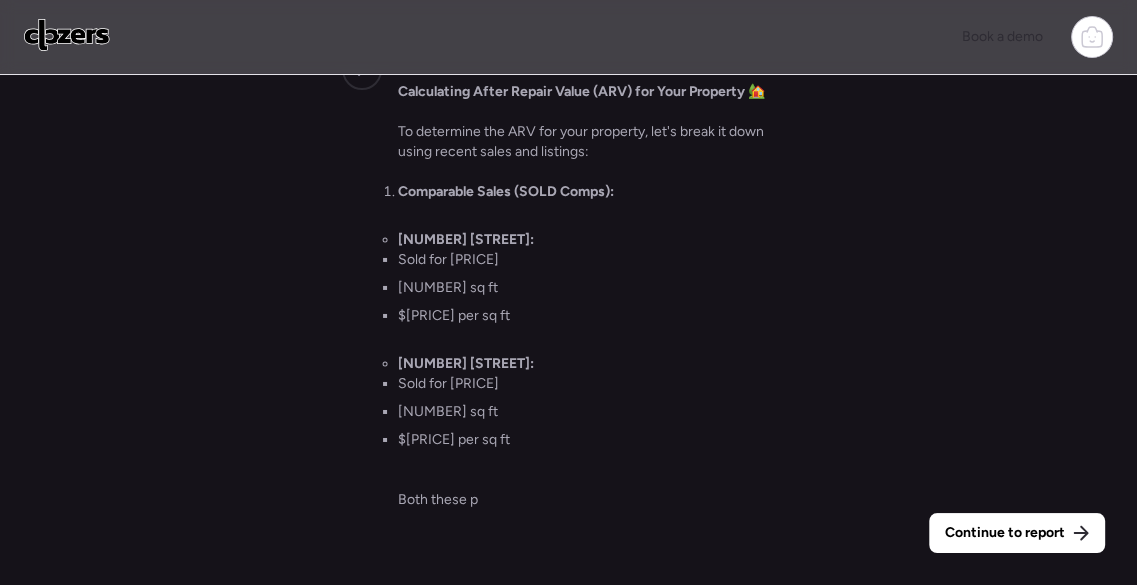 click on "Calculating After Repair Value (ARV) for Your Property 🏡
To determine the ARV for your property, let's break it down using recent sales and listings:
Comparable Sales (SOLD Comps):
[NUMBER] [STREET]:
Sold for [PRICE]
[NUMBER] sq ft
$[PRICE] per sq ft
[NUMBER] [STREET]:
Sold for [PRICE]
[NUMBER] sq ft
$[PRICE] per sq ft
Both these p" at bounding box center [597, 320] 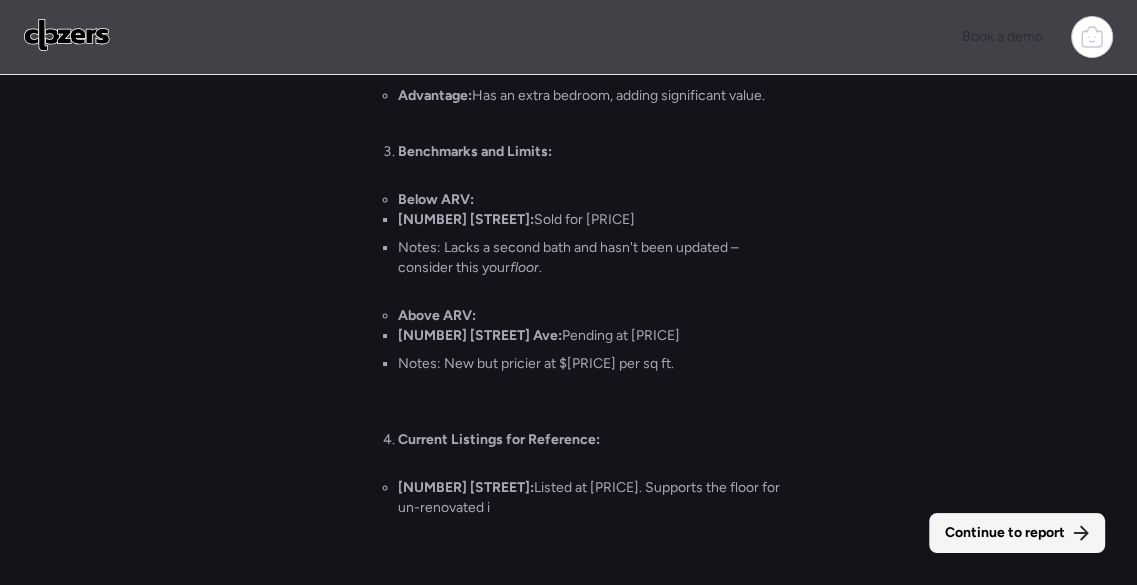 click on "Continue to report" at bounding box center [1005, 533] 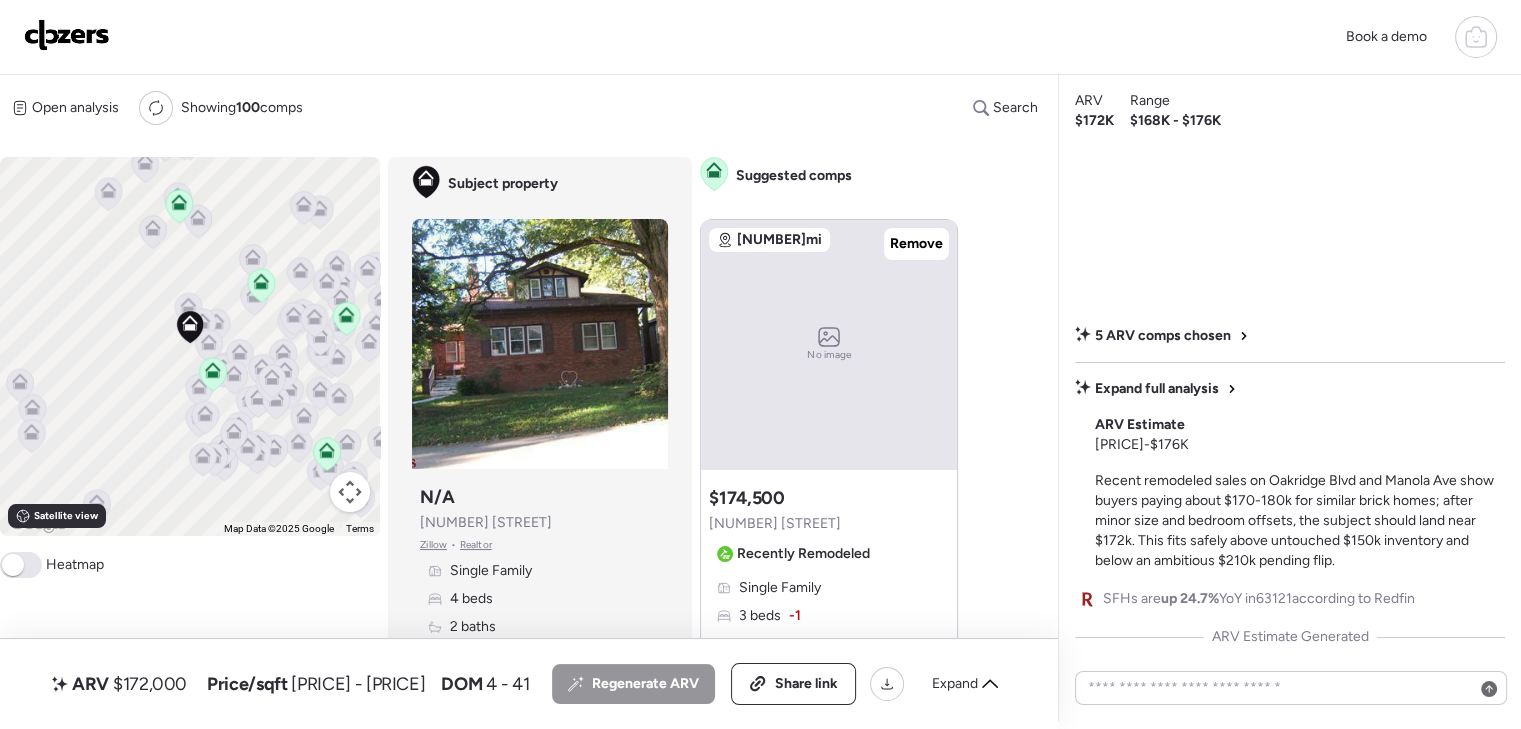 scroll, scrollTop: 7, scrollLeft: 0, axis: vertical 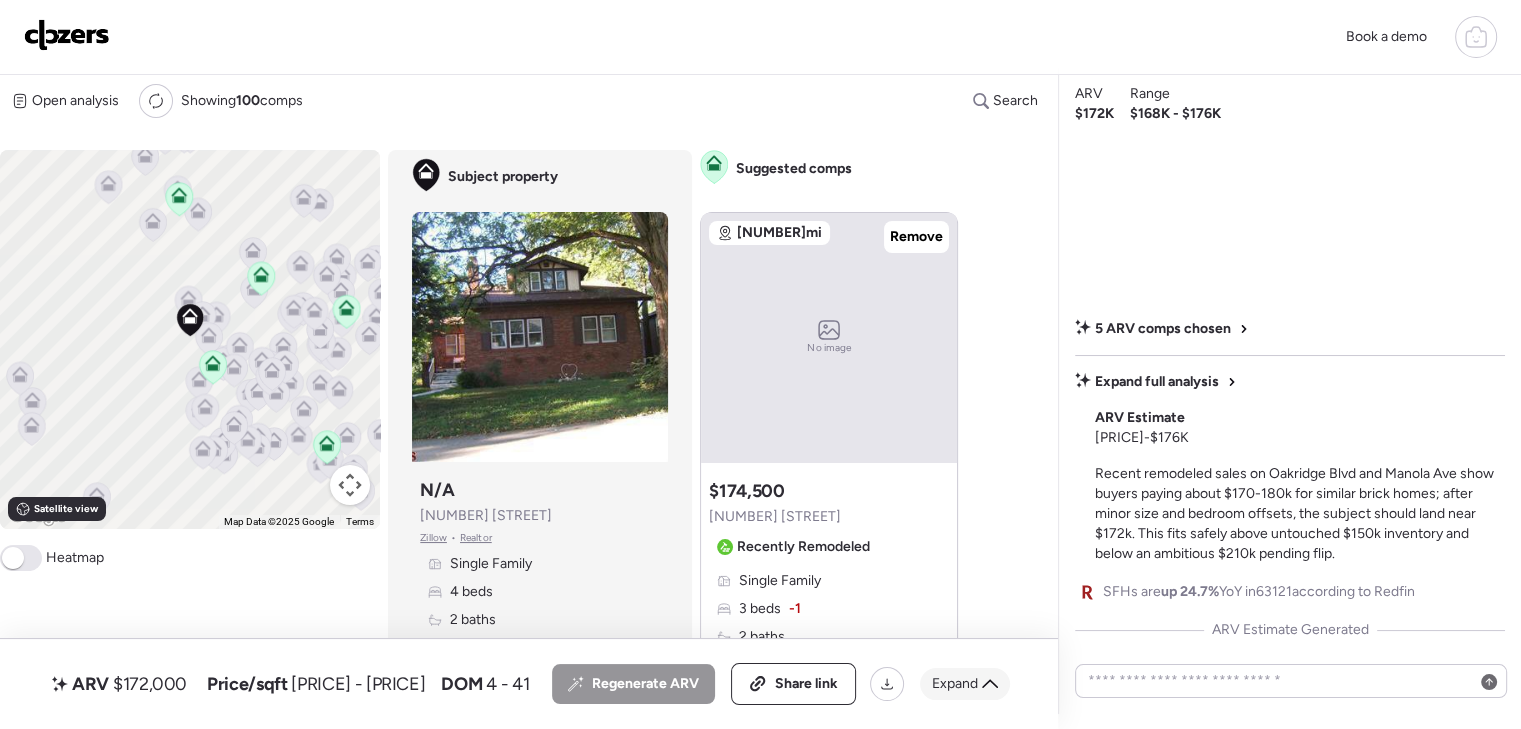 click on "Expand" at bounding box center (965, 684) 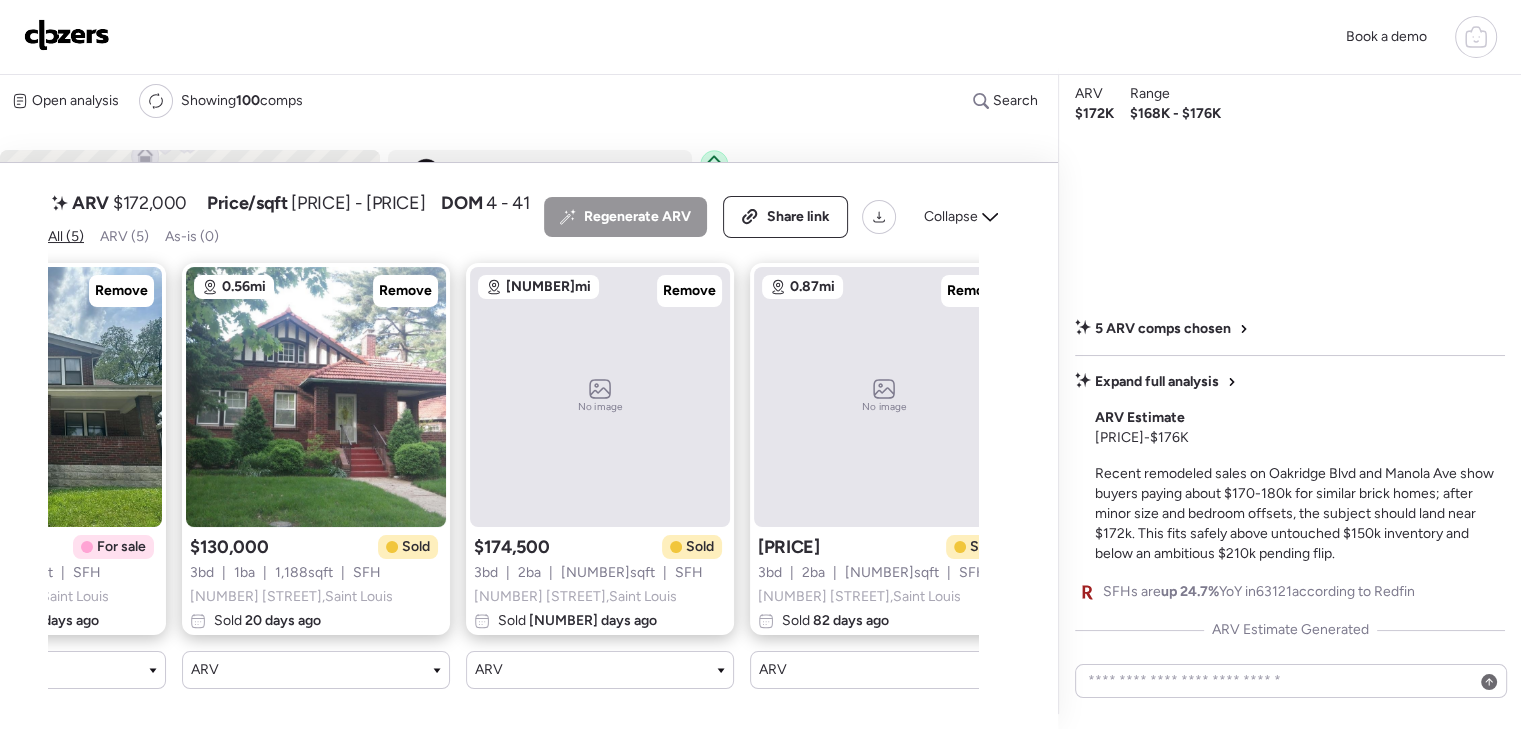 scroll, scrollTop: 0, scrollLeft: 0, axis: both 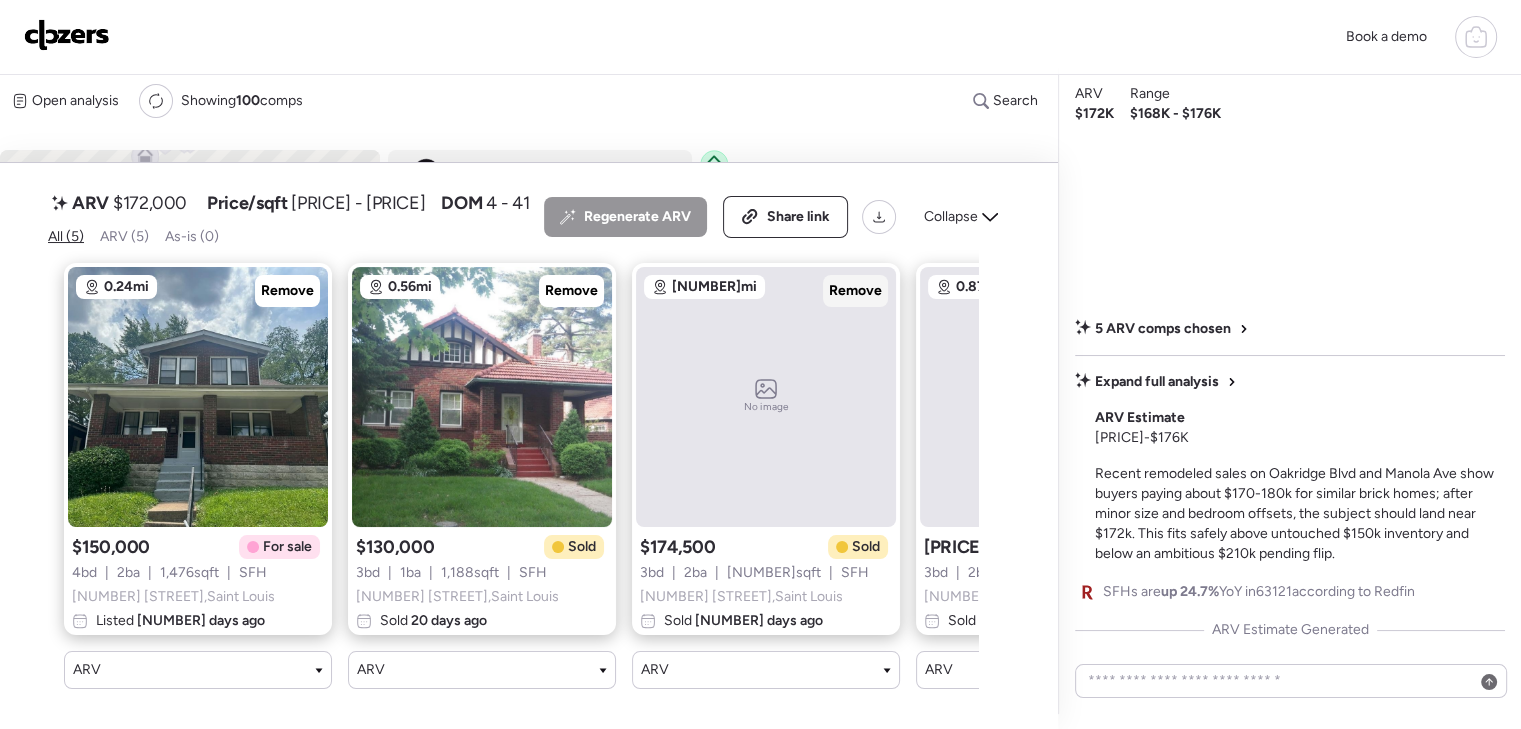 click on "Remove" at bounding box center (855, 291) 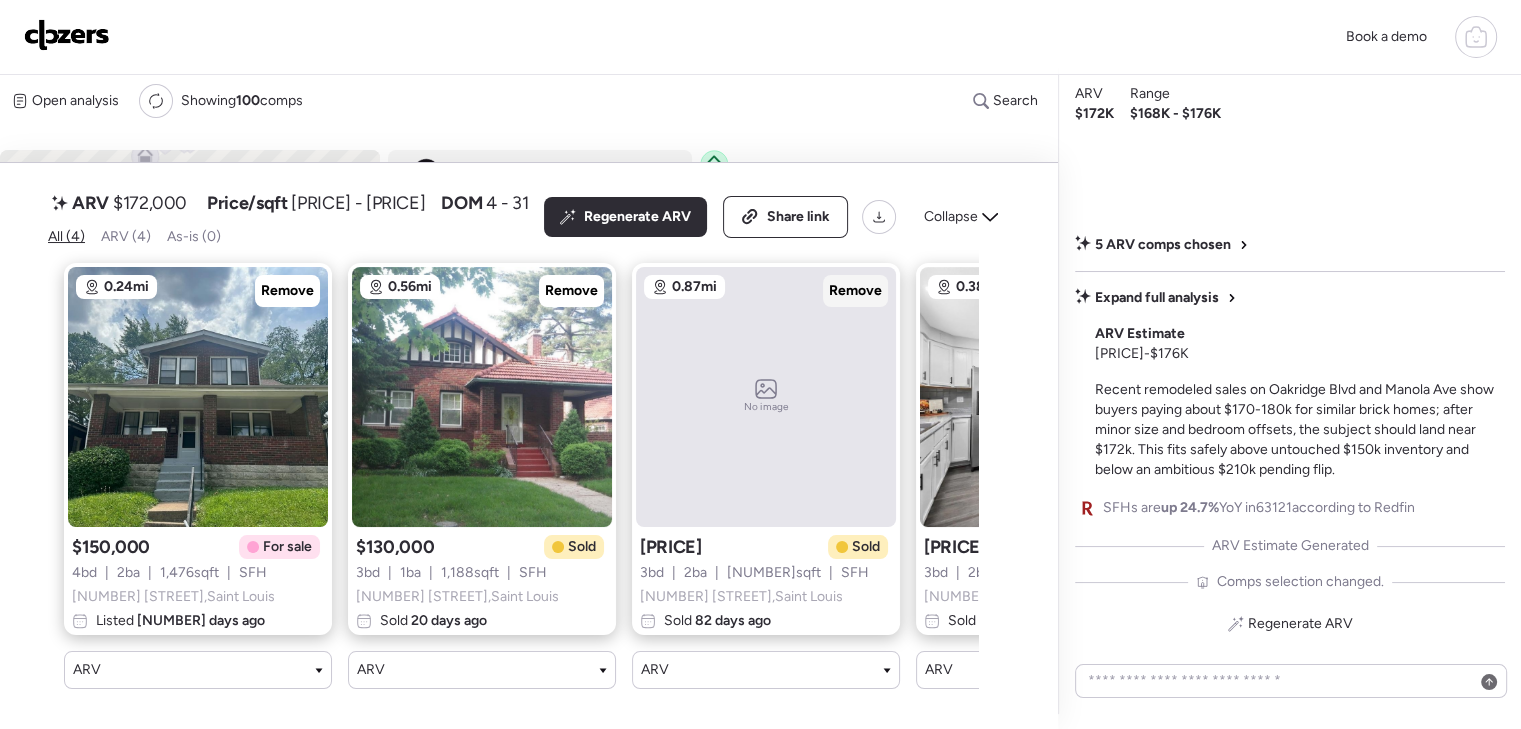 click on "Remove" at bounding box center (855, 291) 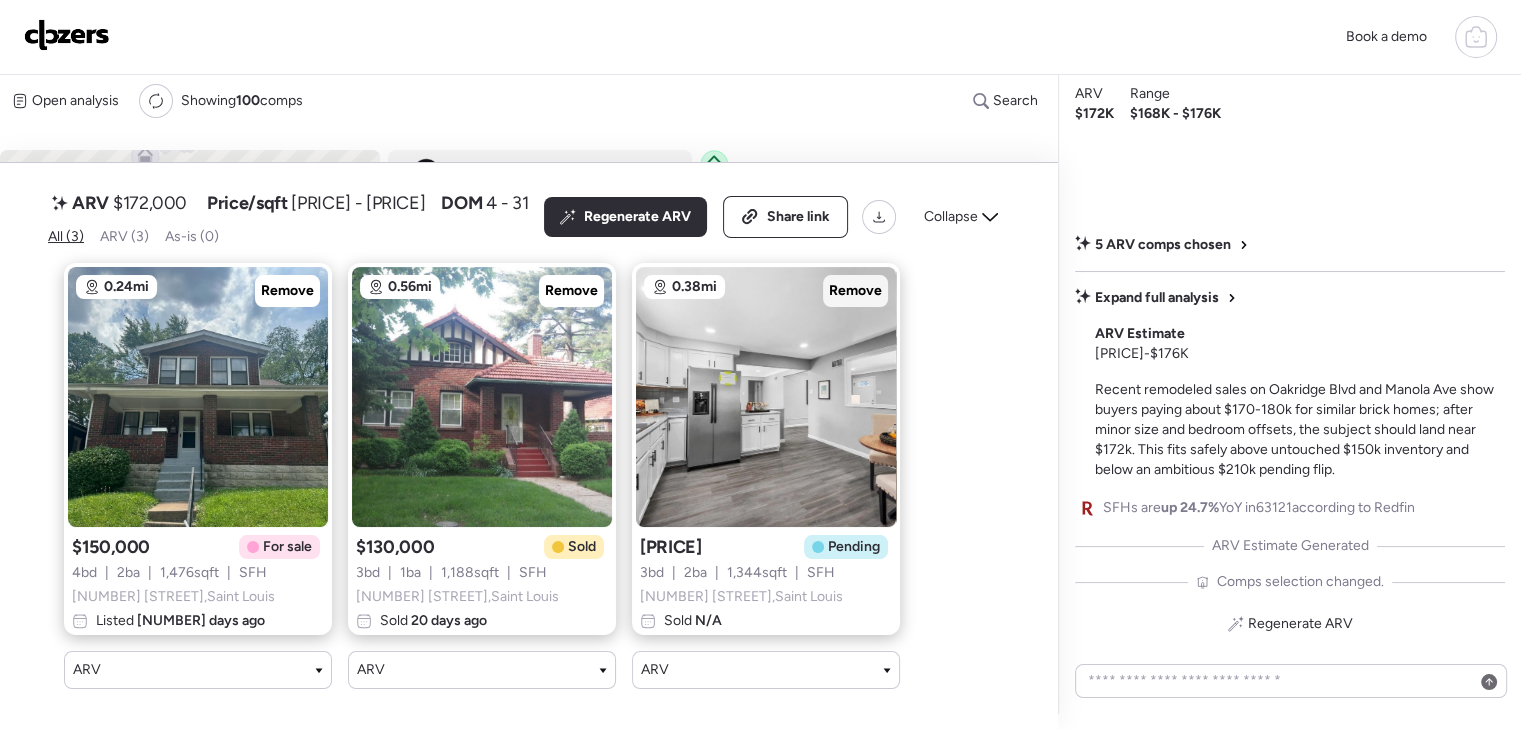 click on "Remove" at bounding box center [855, 291] 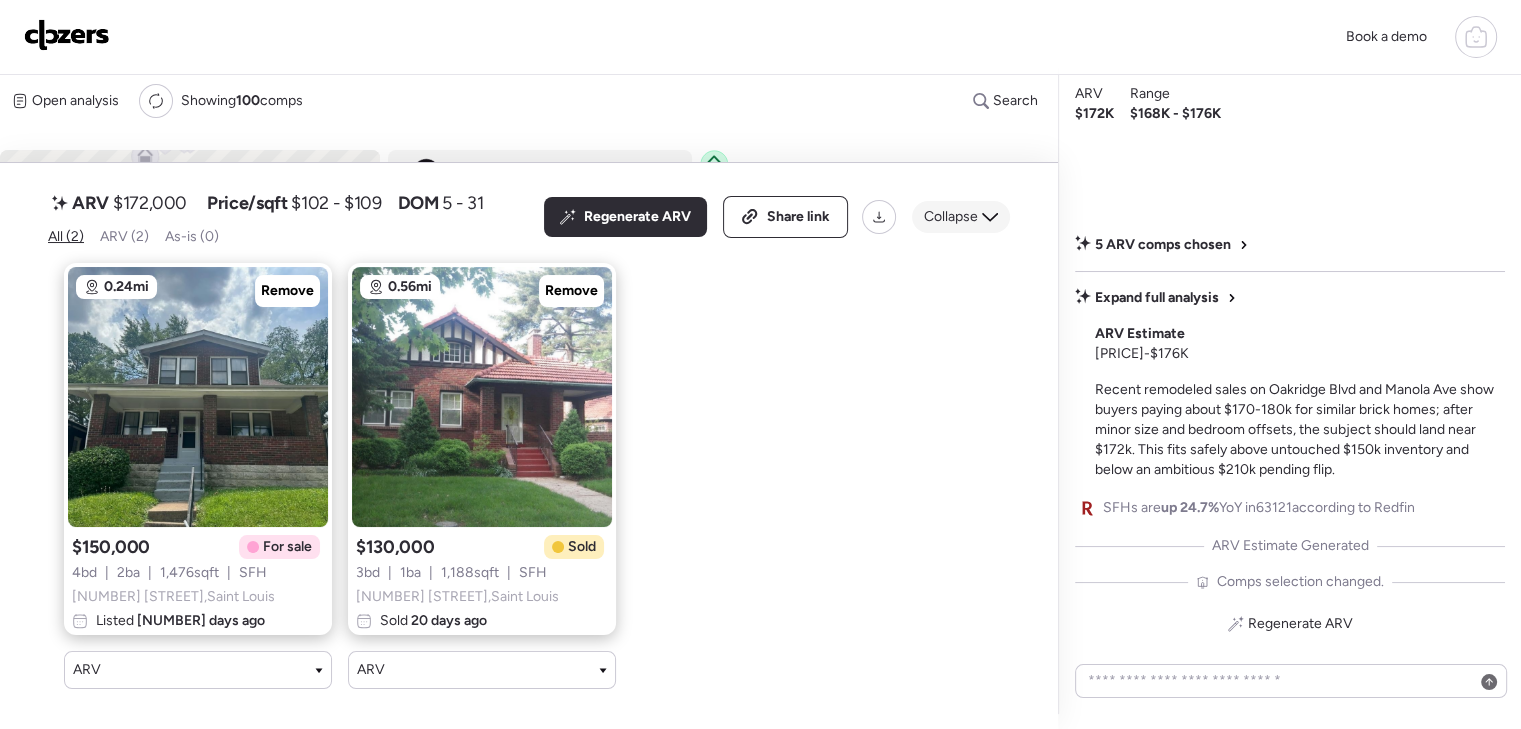 click 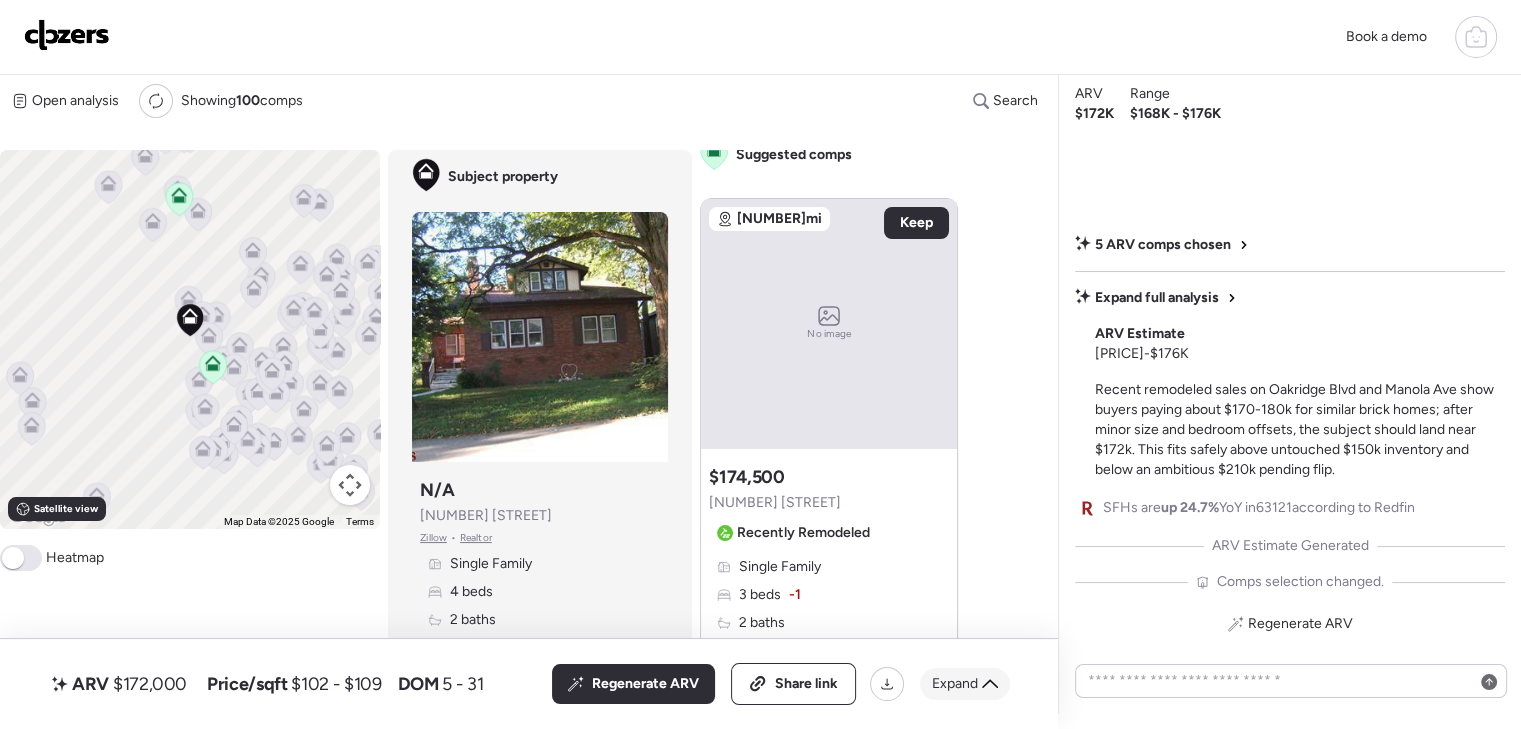 scroll, scrollTop: 0, scrollLeft: 0, axis: both 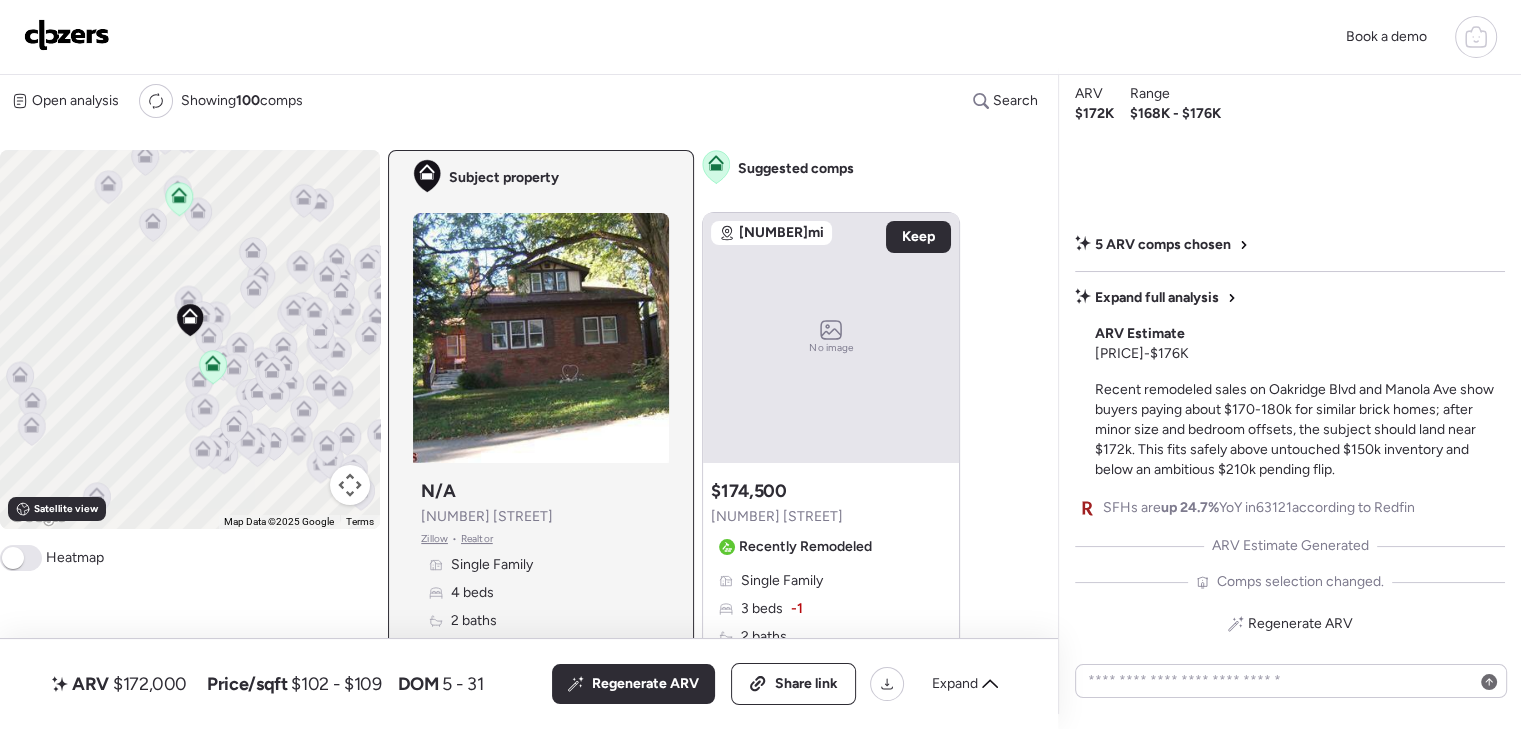 click 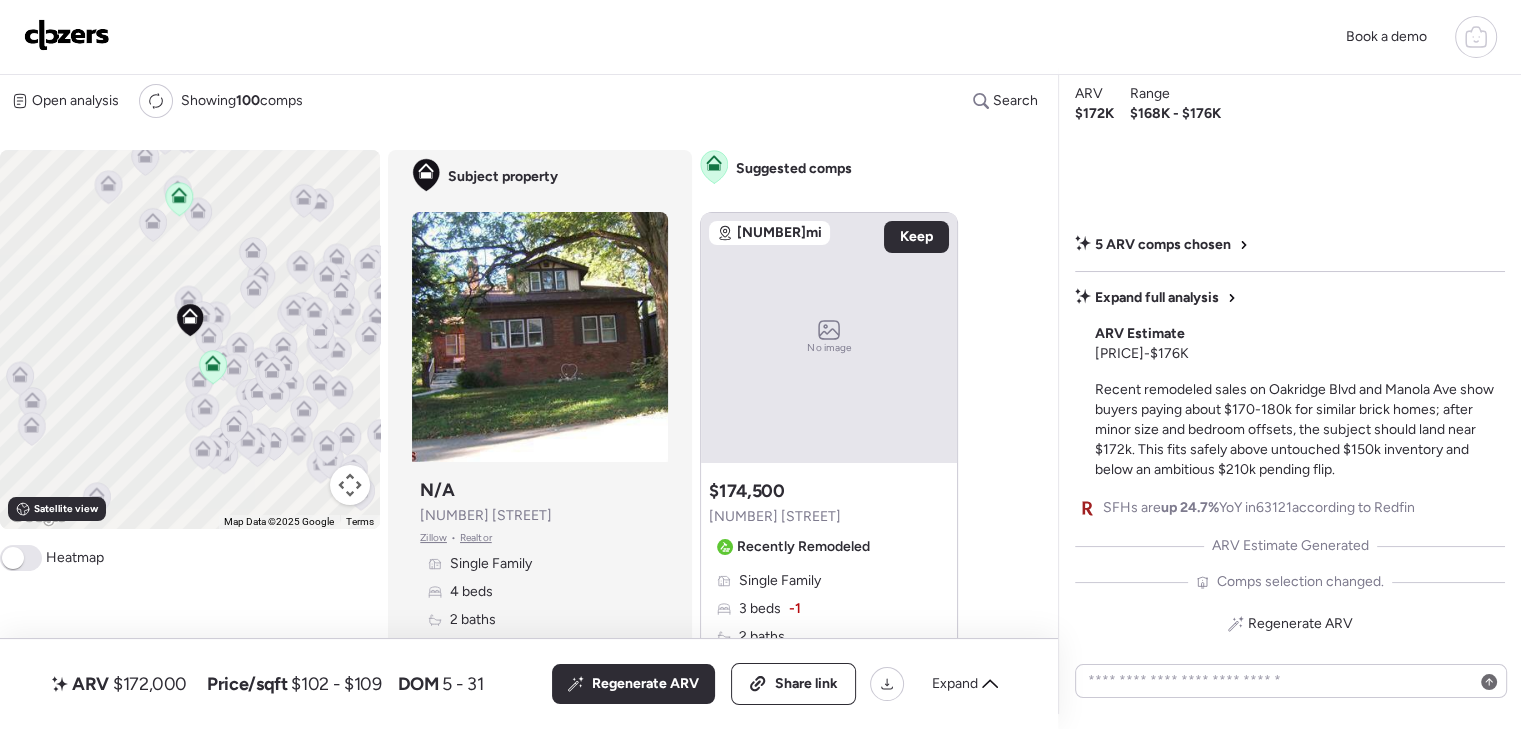 click at bounding box center [350, 485] 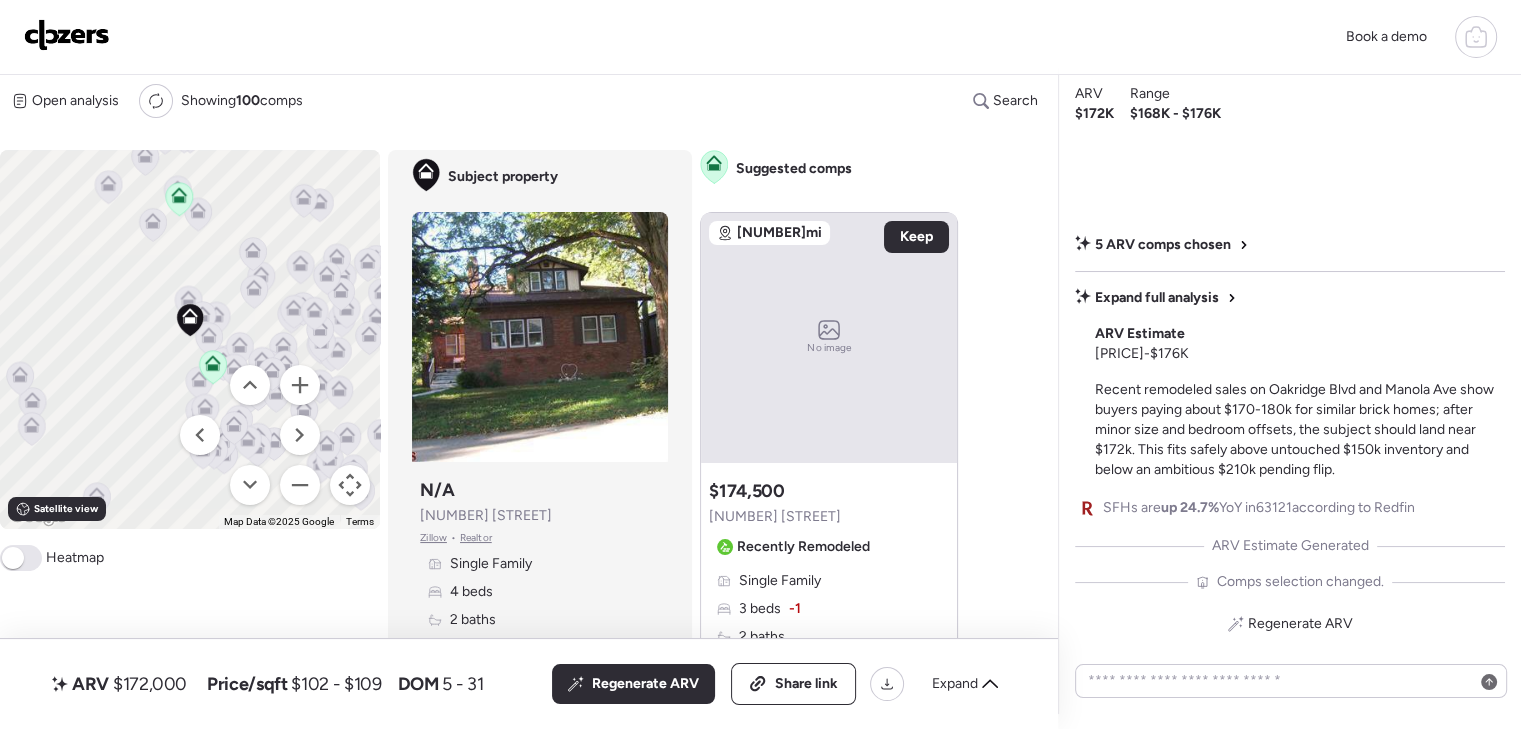 click at bounding box center (21, 558) 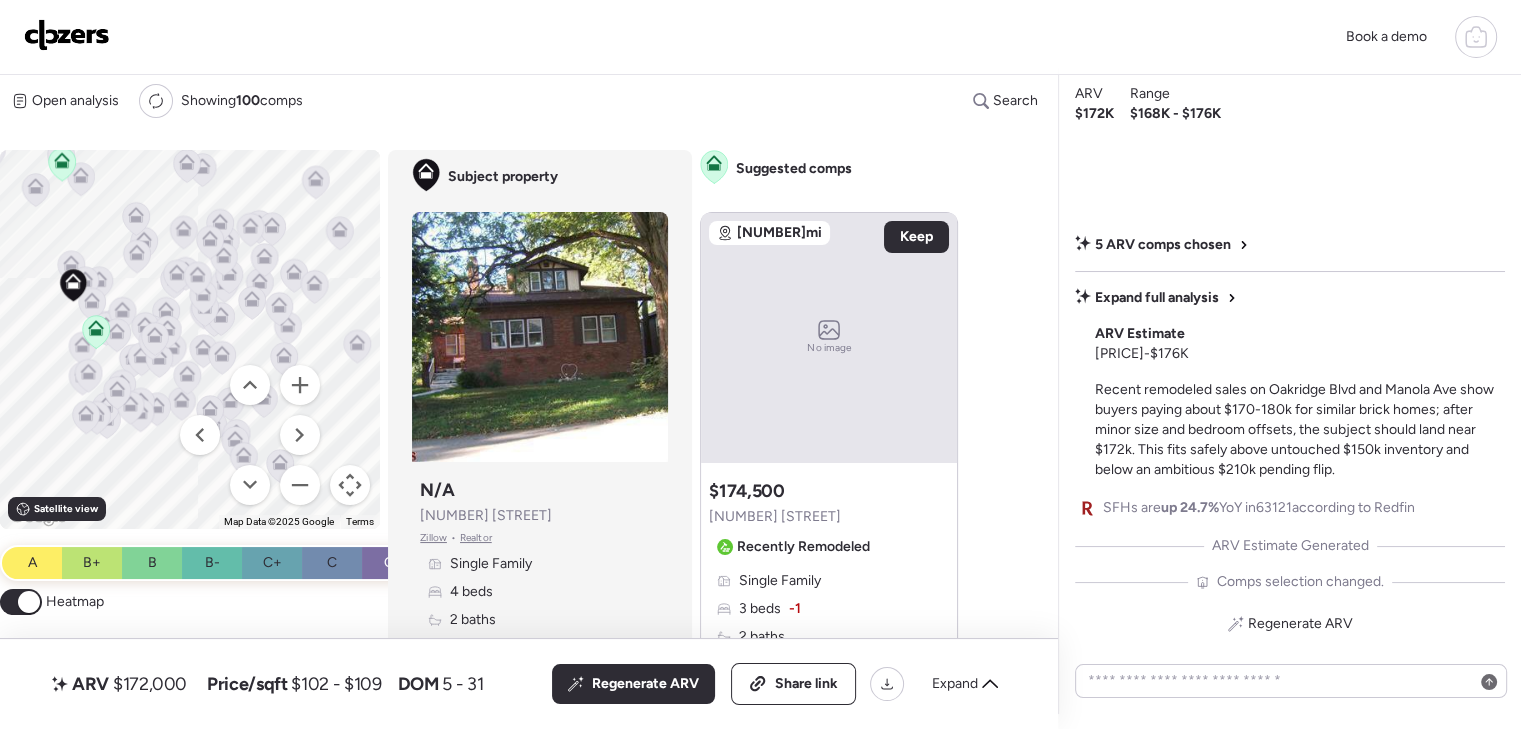 drag, startPoint x: 120, startPoint y: 333, endPoint x: 1, endPoint y: 302, distance: 122.97154 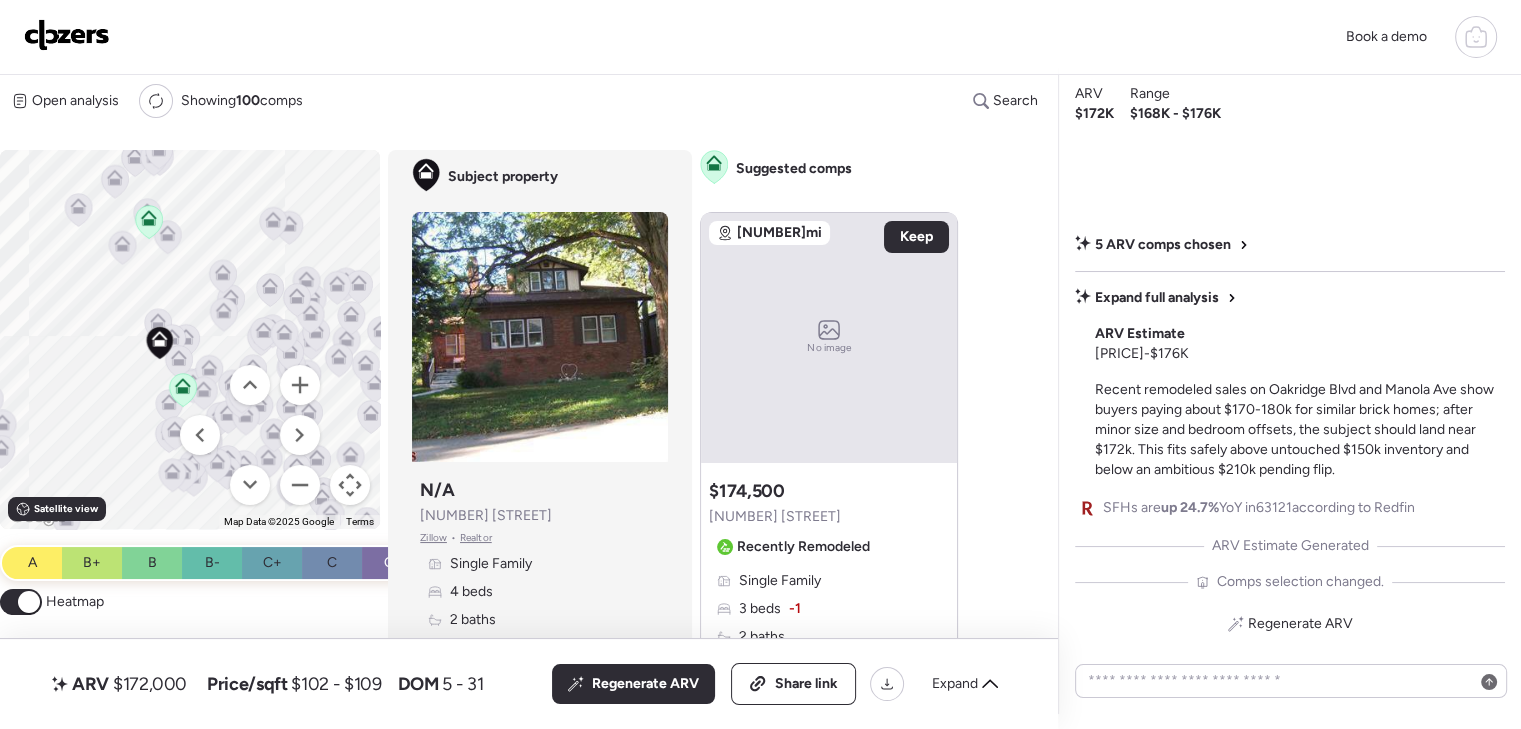 drag, startPoint x: 54, startPoint y: 296, endPoint x: 141, endPoint y: 349, distance: 101.87247 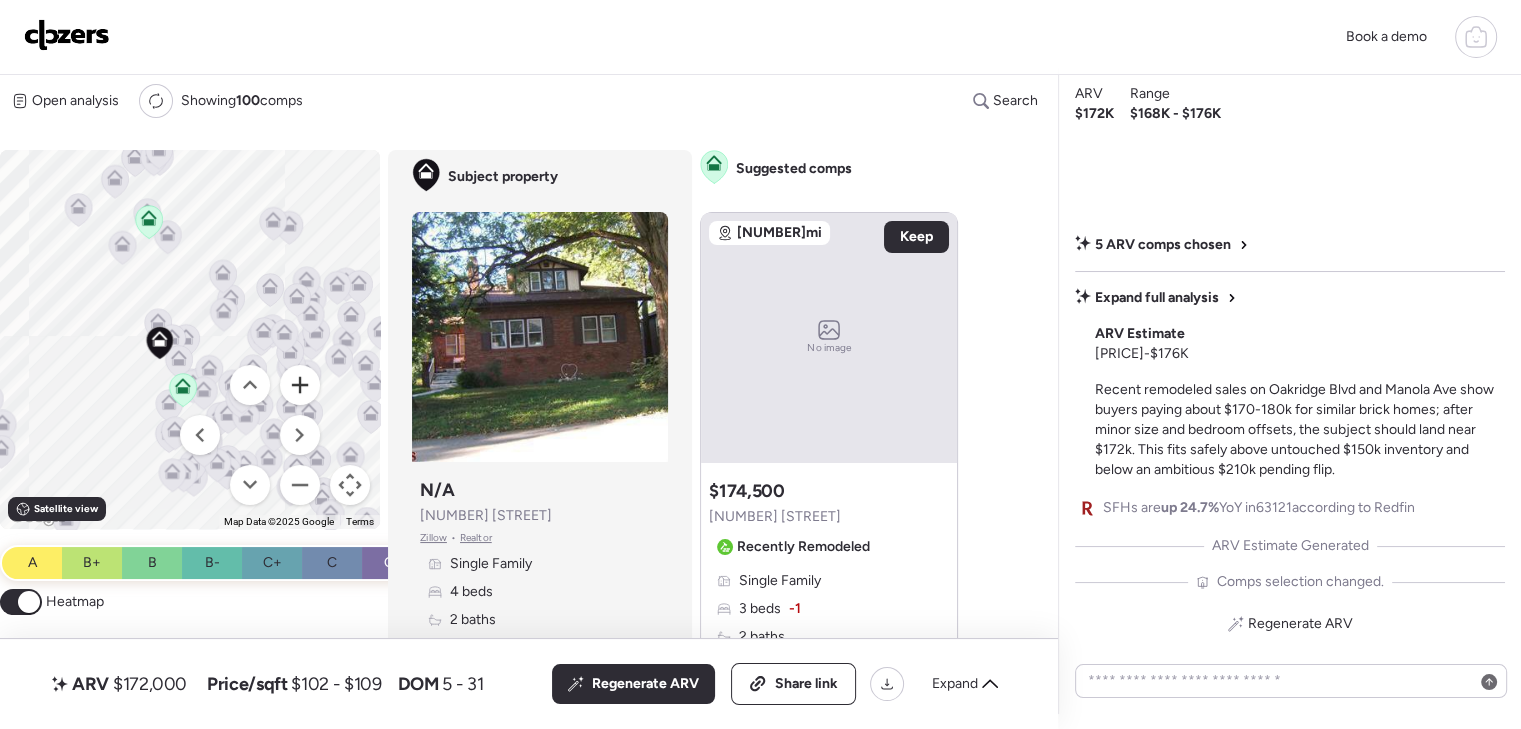 click at bounding box center [300, 385] 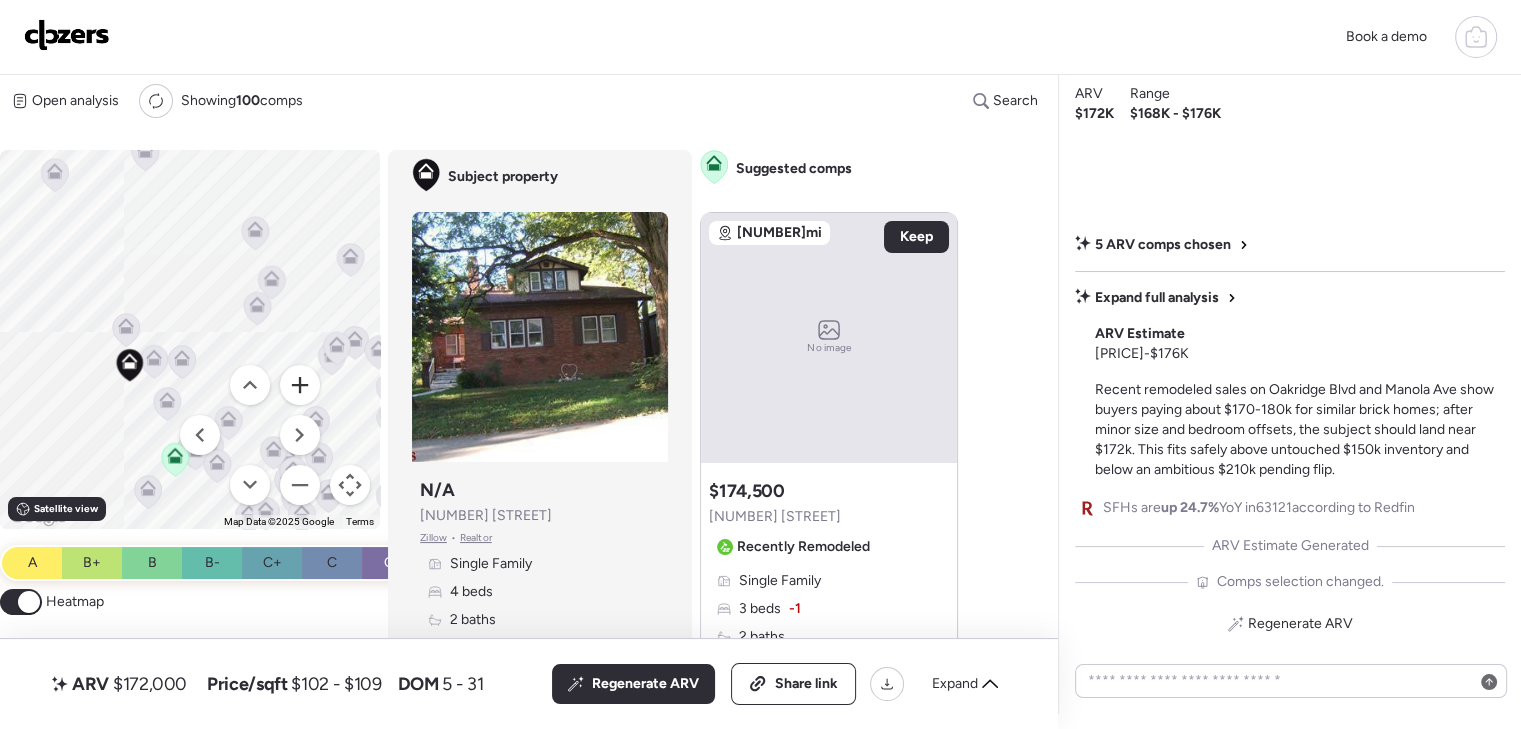 click at bounding box center [300, 385] 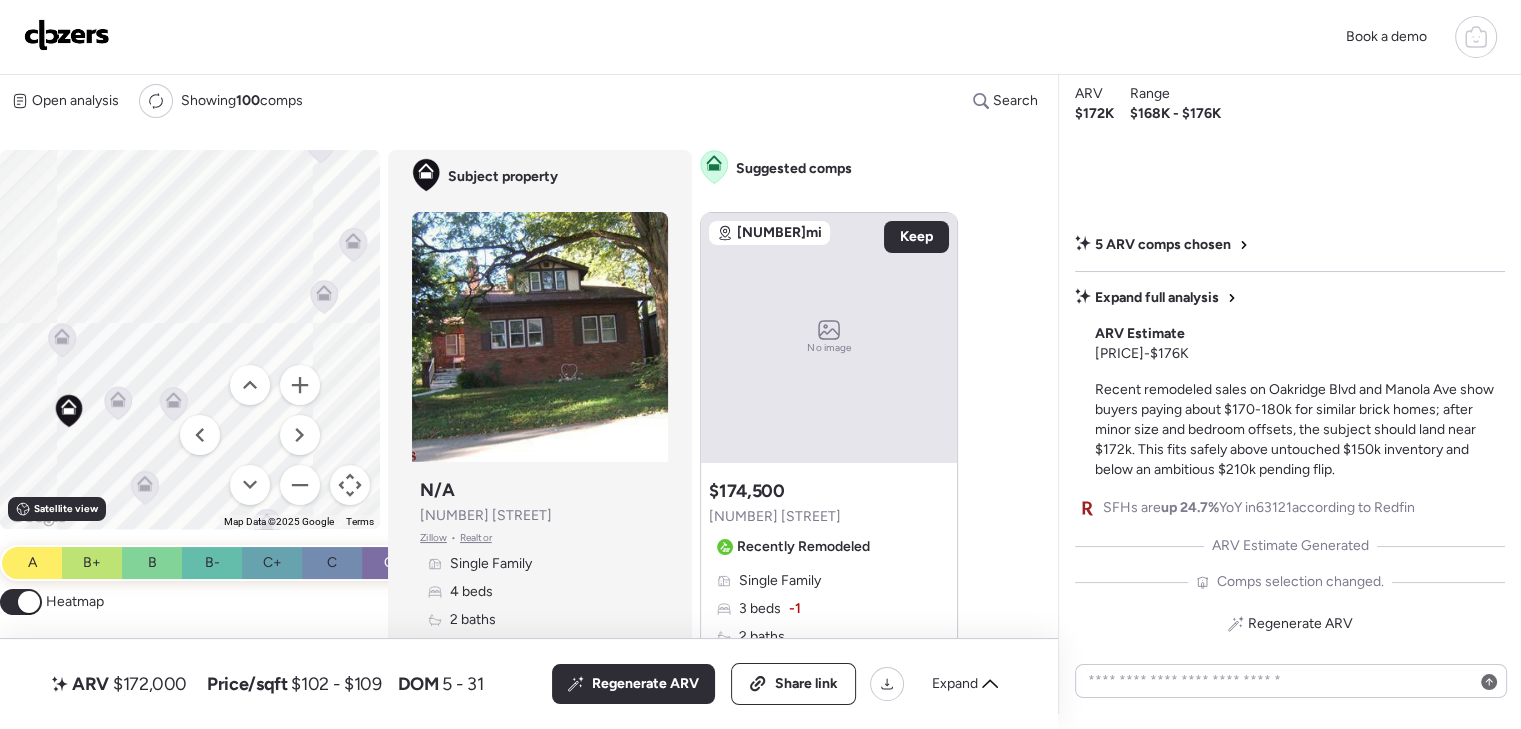drag, startPoint x: 245, startPoint y: 360, endPoint x: 379, endPoint y: 310, distance: 143.02448 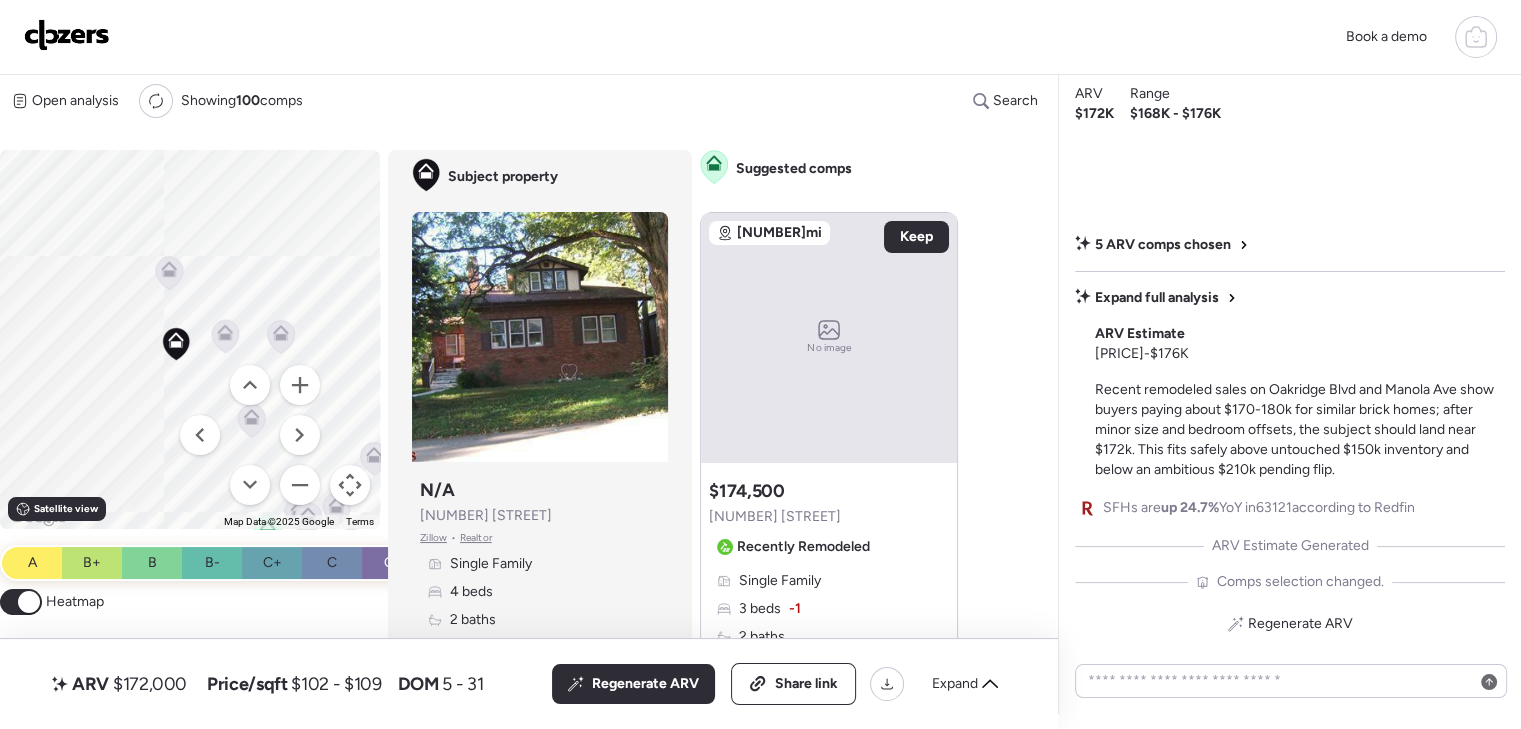 drag, startPoint x: 280, startPoint y: 252, endPoint x: 321, endPoint y: 212, distance: 57.280014 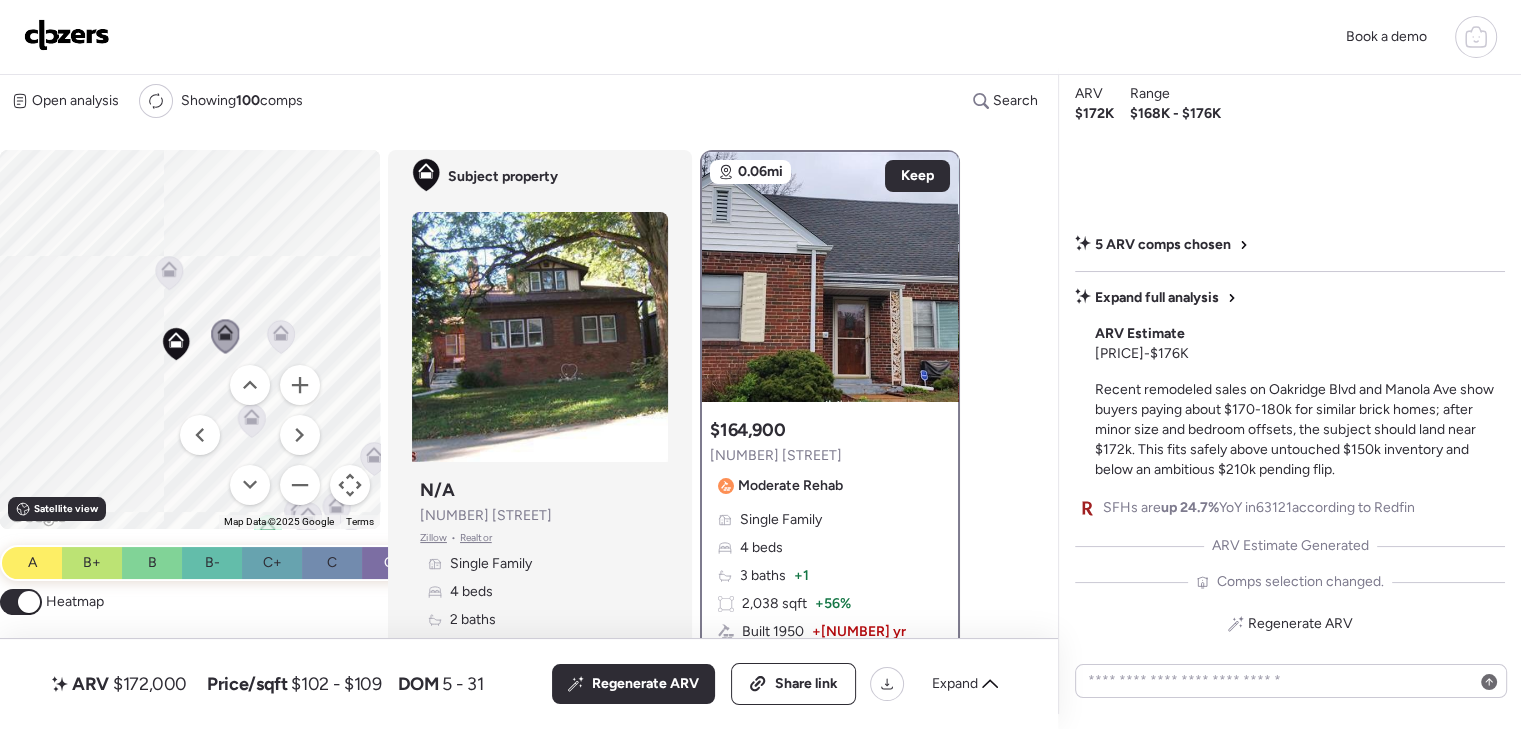 scroll, scrollTop: 94, scrollLeft: 0, axis: vertical 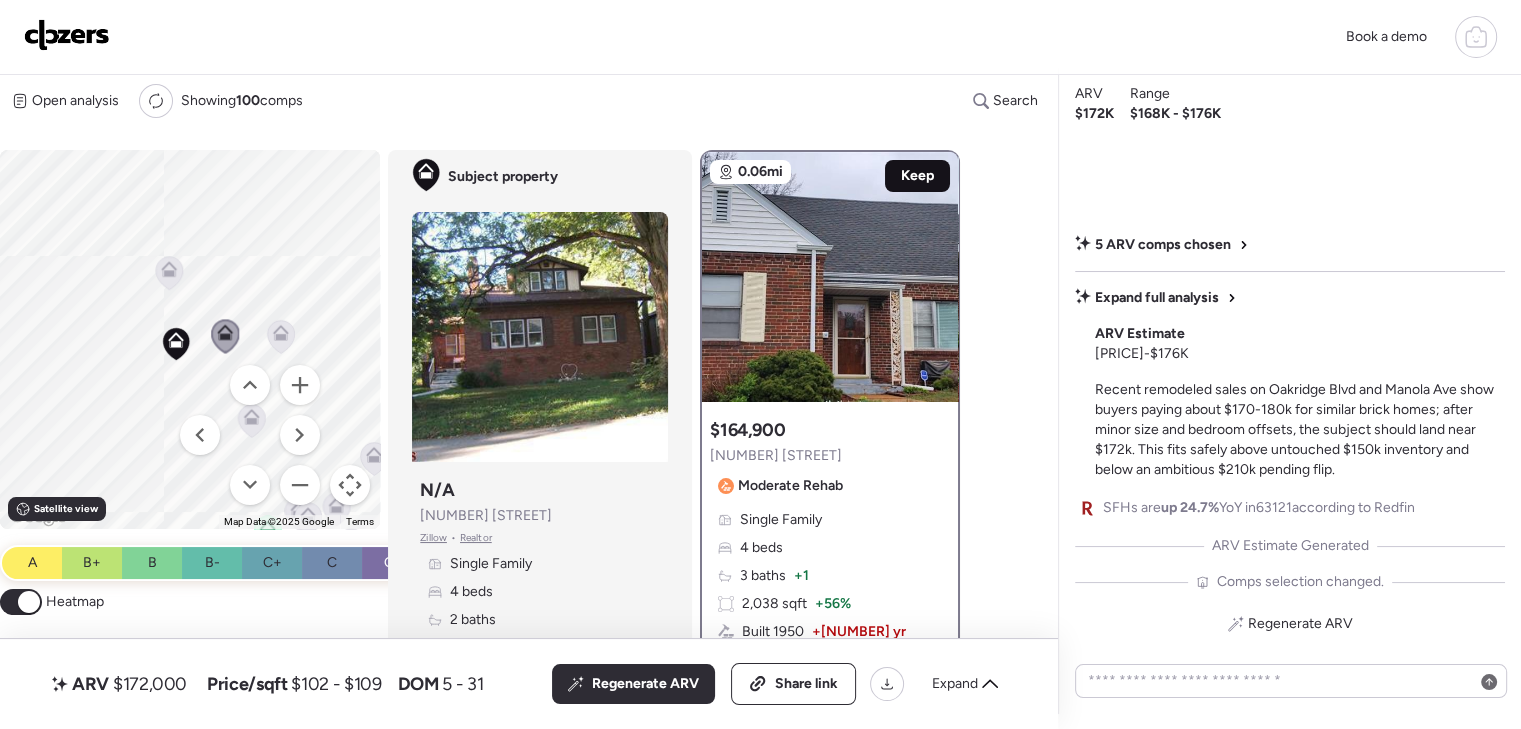 click on "Keep" at bounding box center (917, 176) 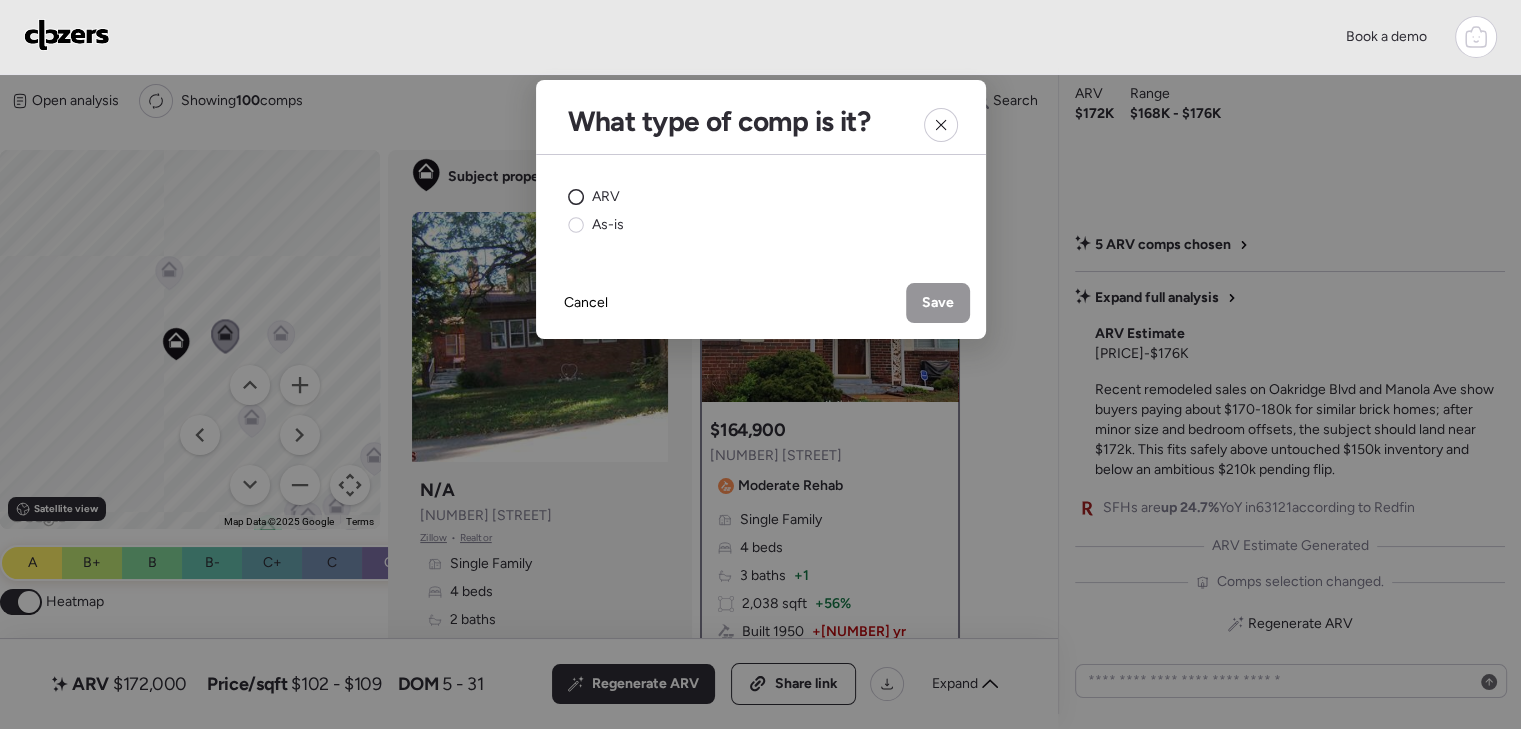 click on "ARV" at bounding box center [606, 197] 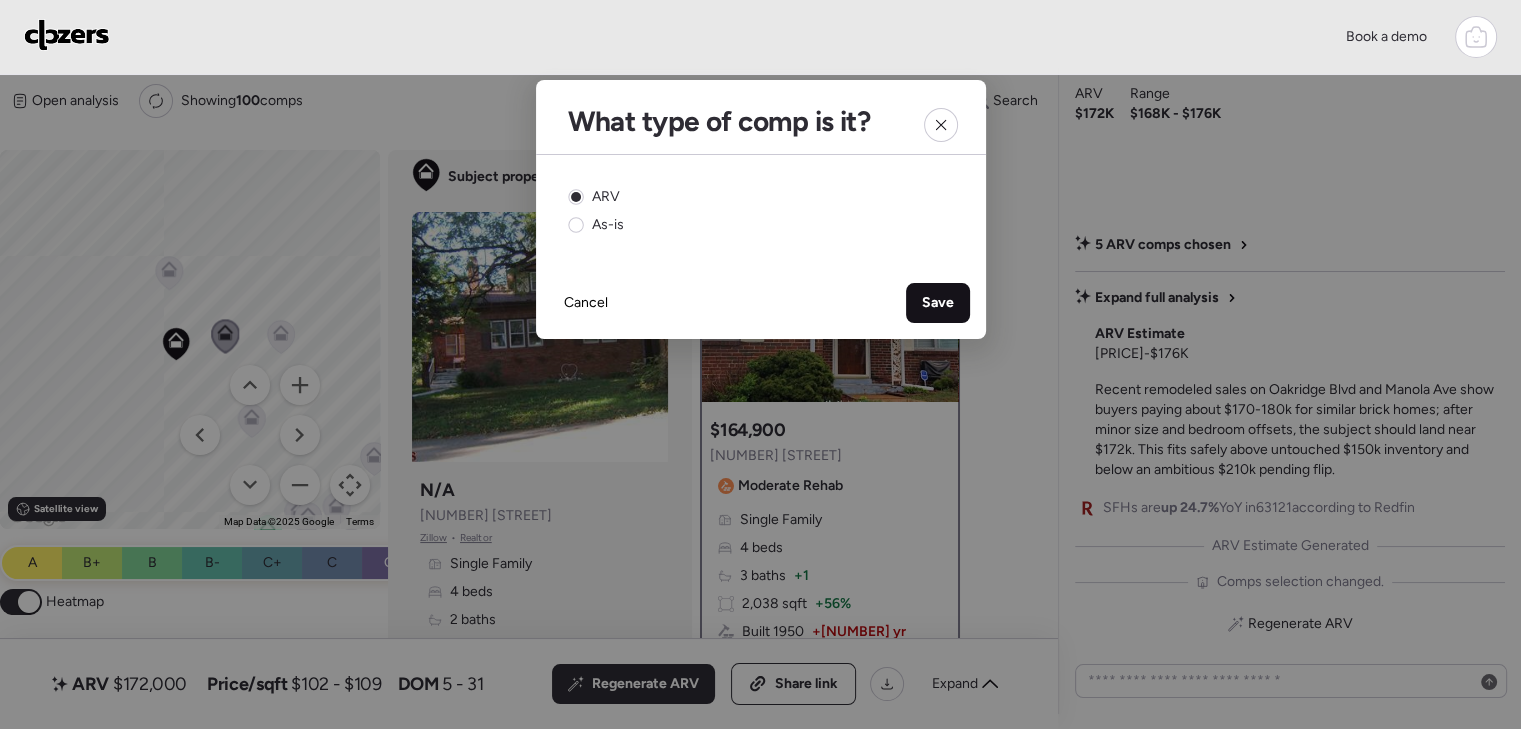 click on "Save" at bounding box center (938, 303) 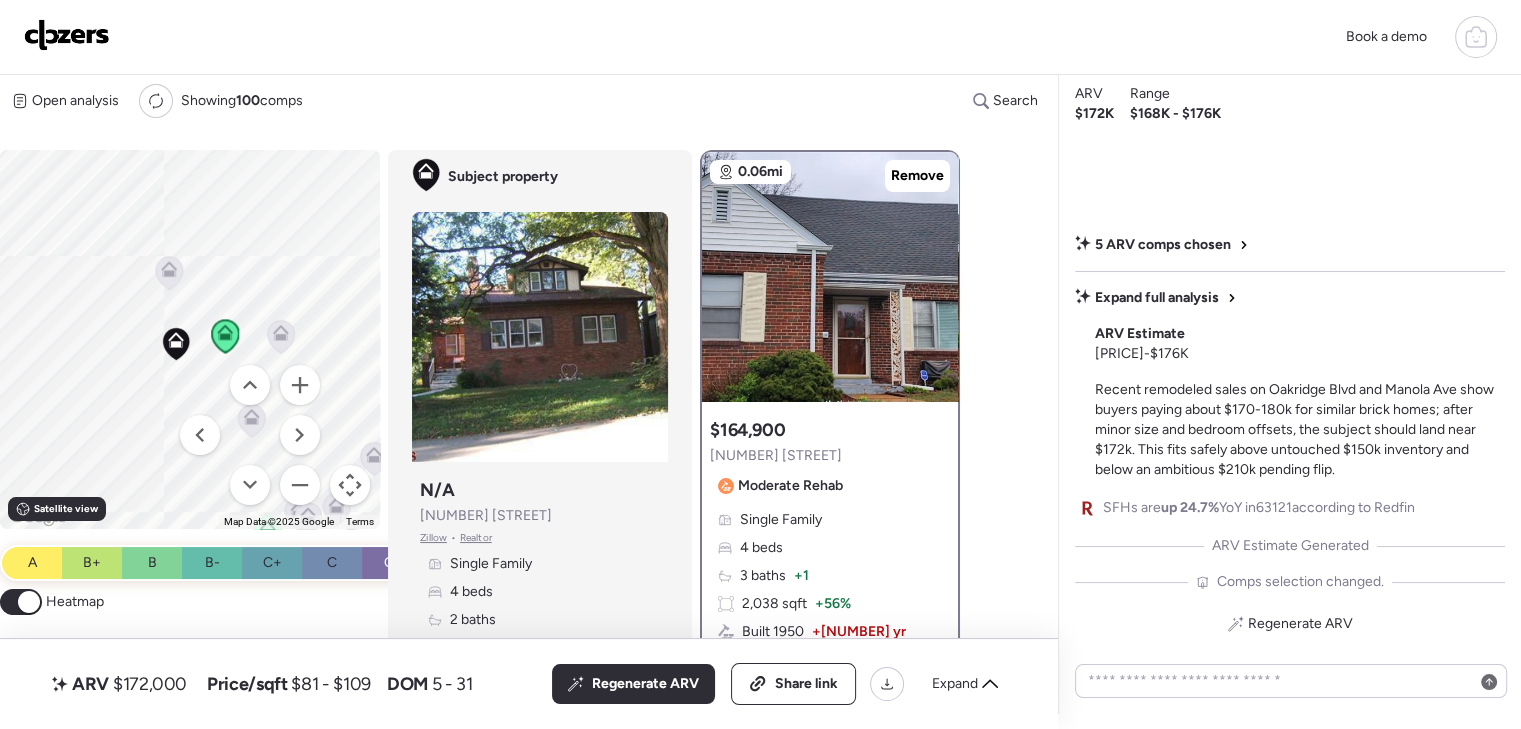 click 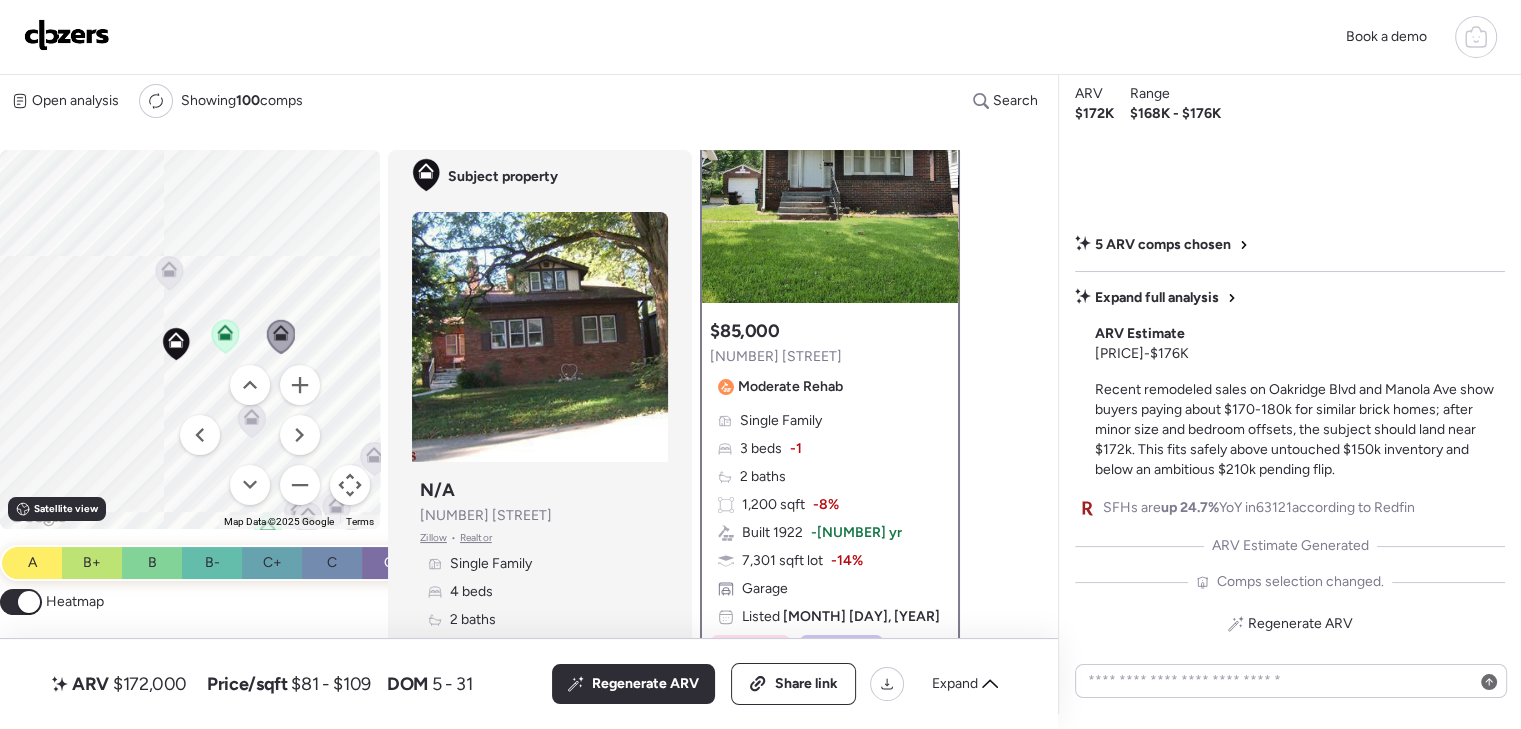 scroll, scrollTop: 0, scrollLeft: 0, axis: both 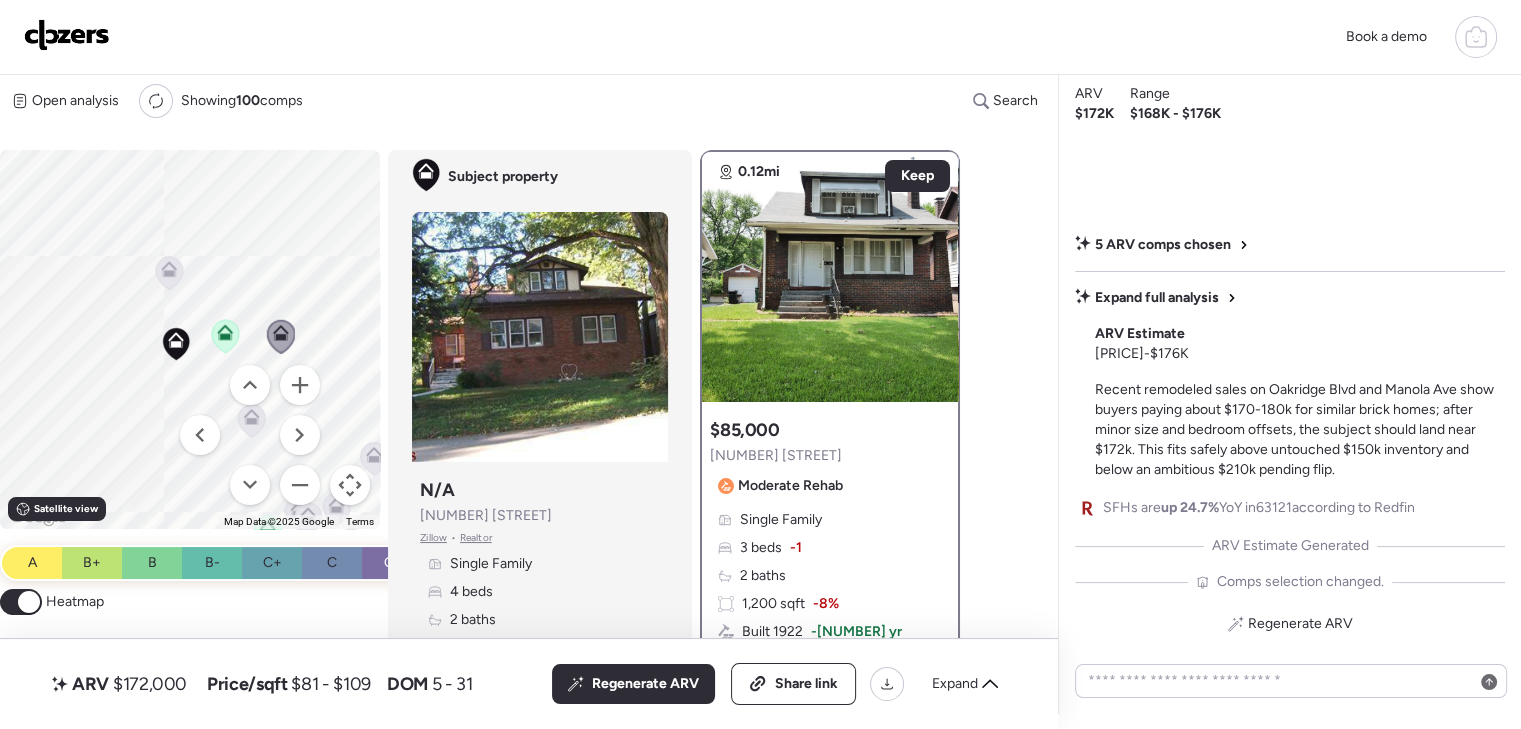 click 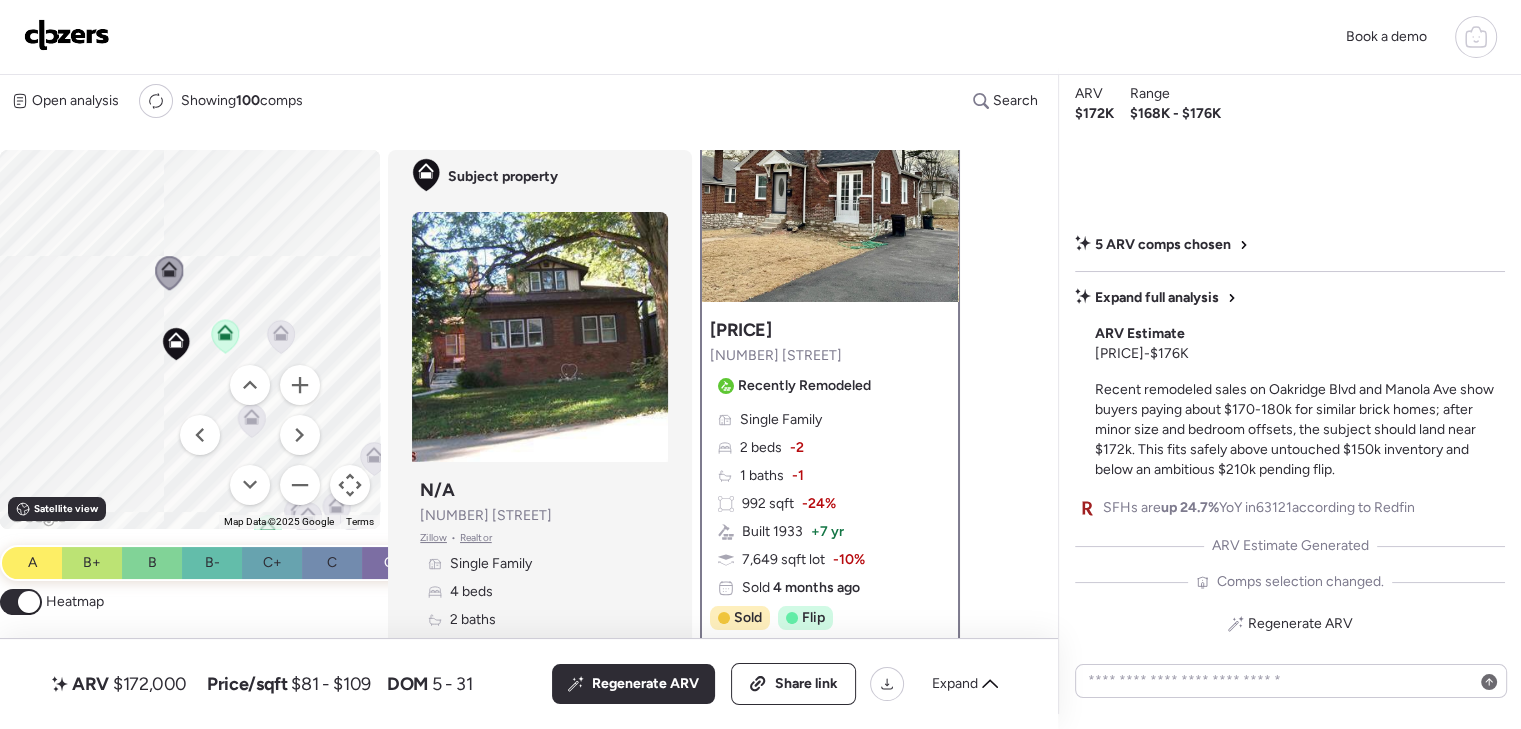 scroll, scrollTop: 0, scrollLeft: 0, axis: both 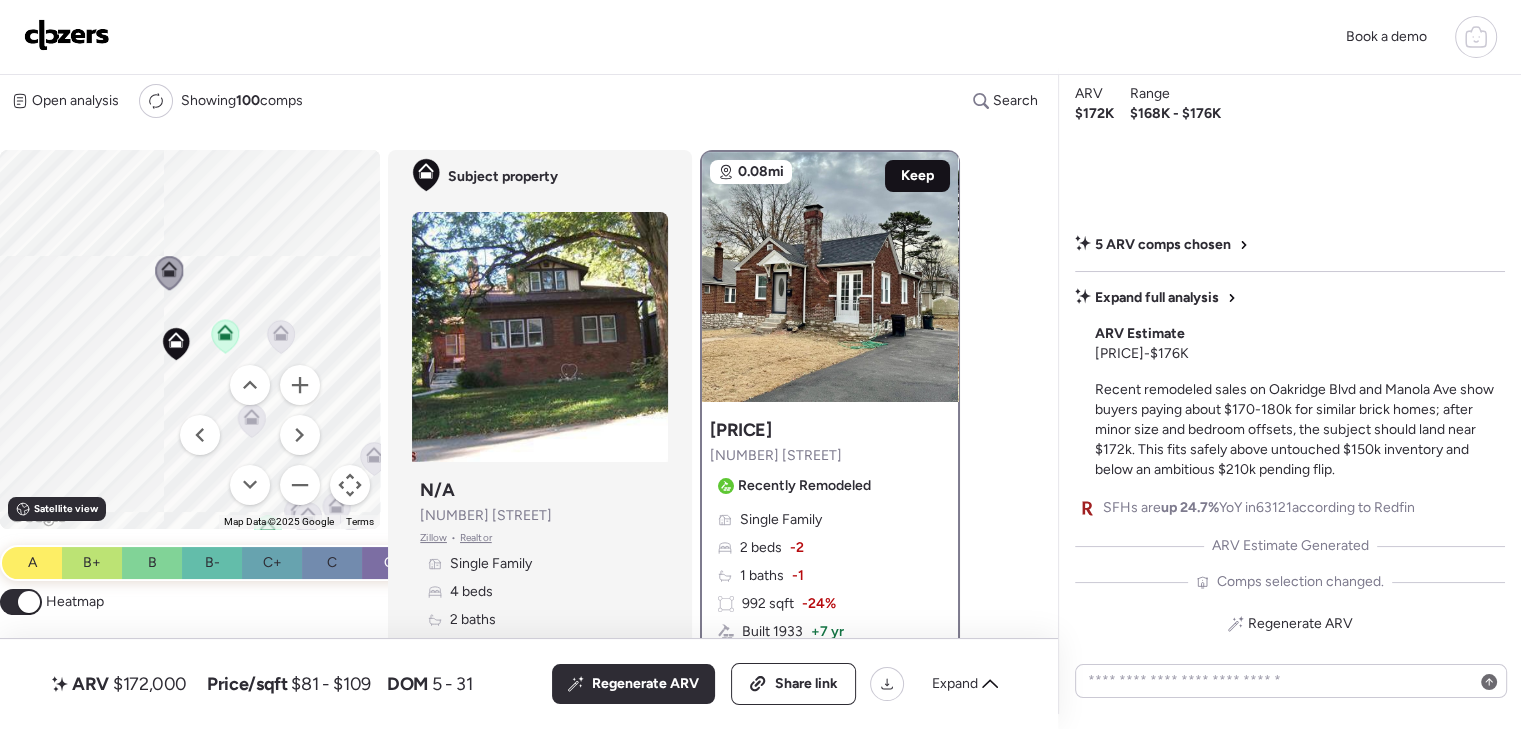 click on "Keep" at bounding box center (917, 176) 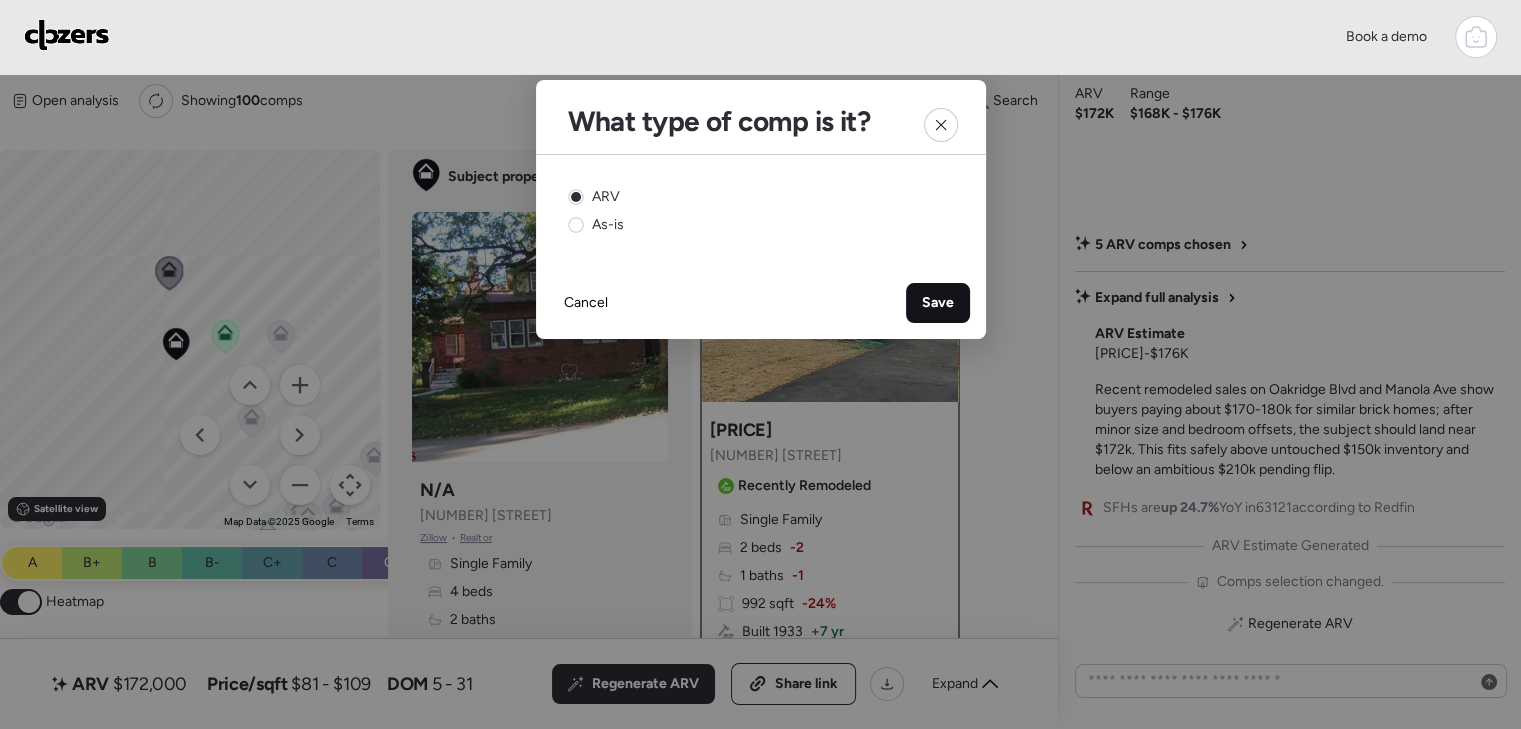 click on "Save" at bounding box center [938, 303] 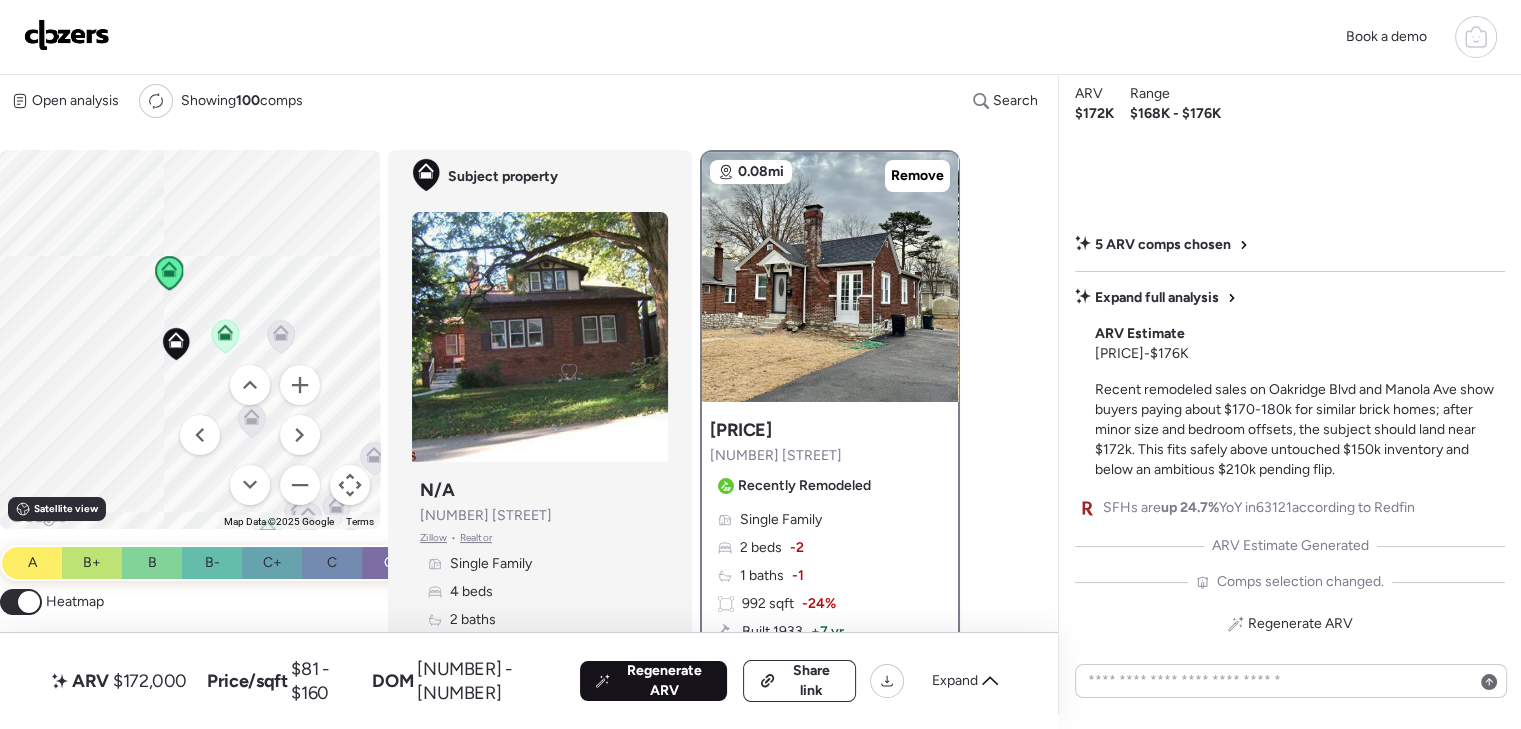 click on "Regenerate ARV" at bounding box center (664, 681) 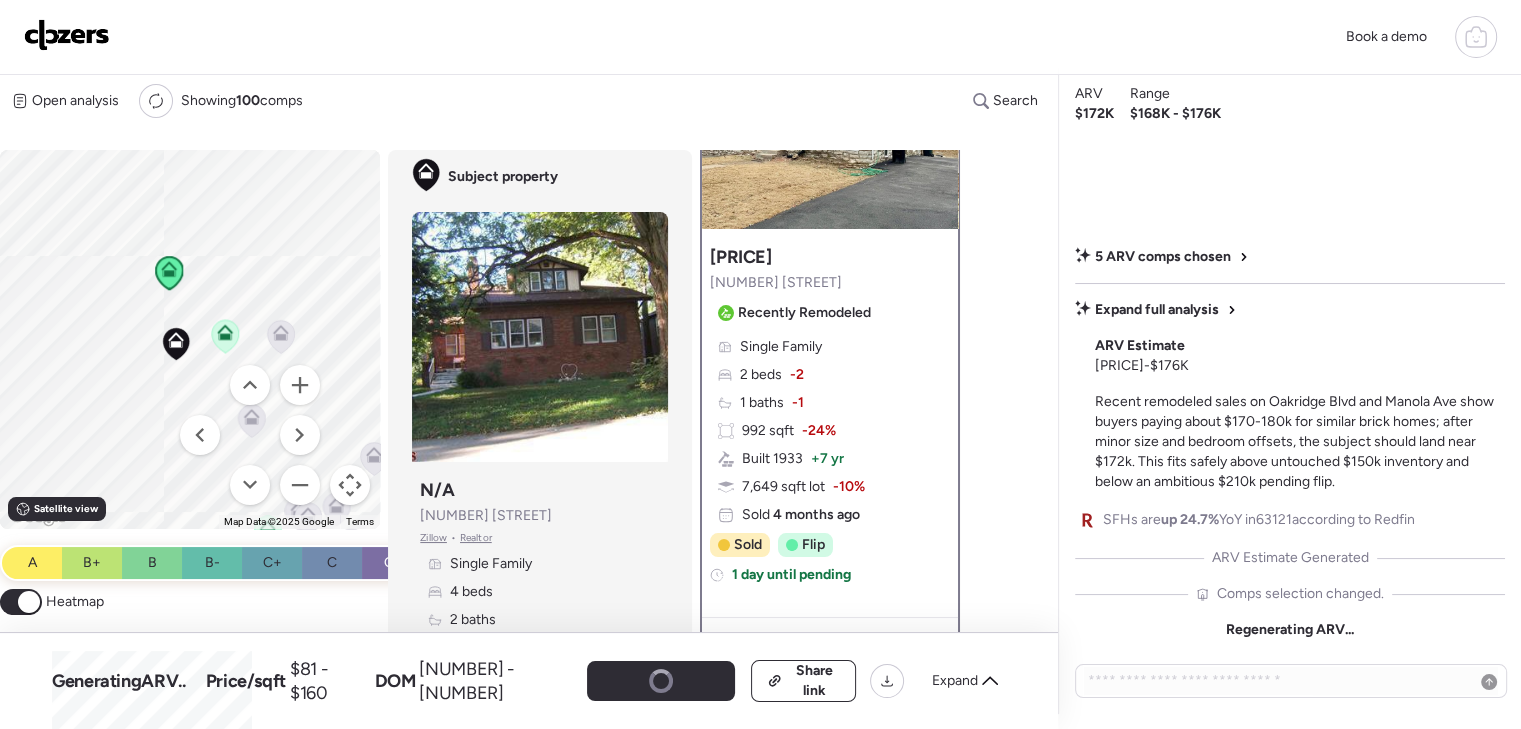 scroll, scrollTop: 0, scrollLeft: 0, axis: both 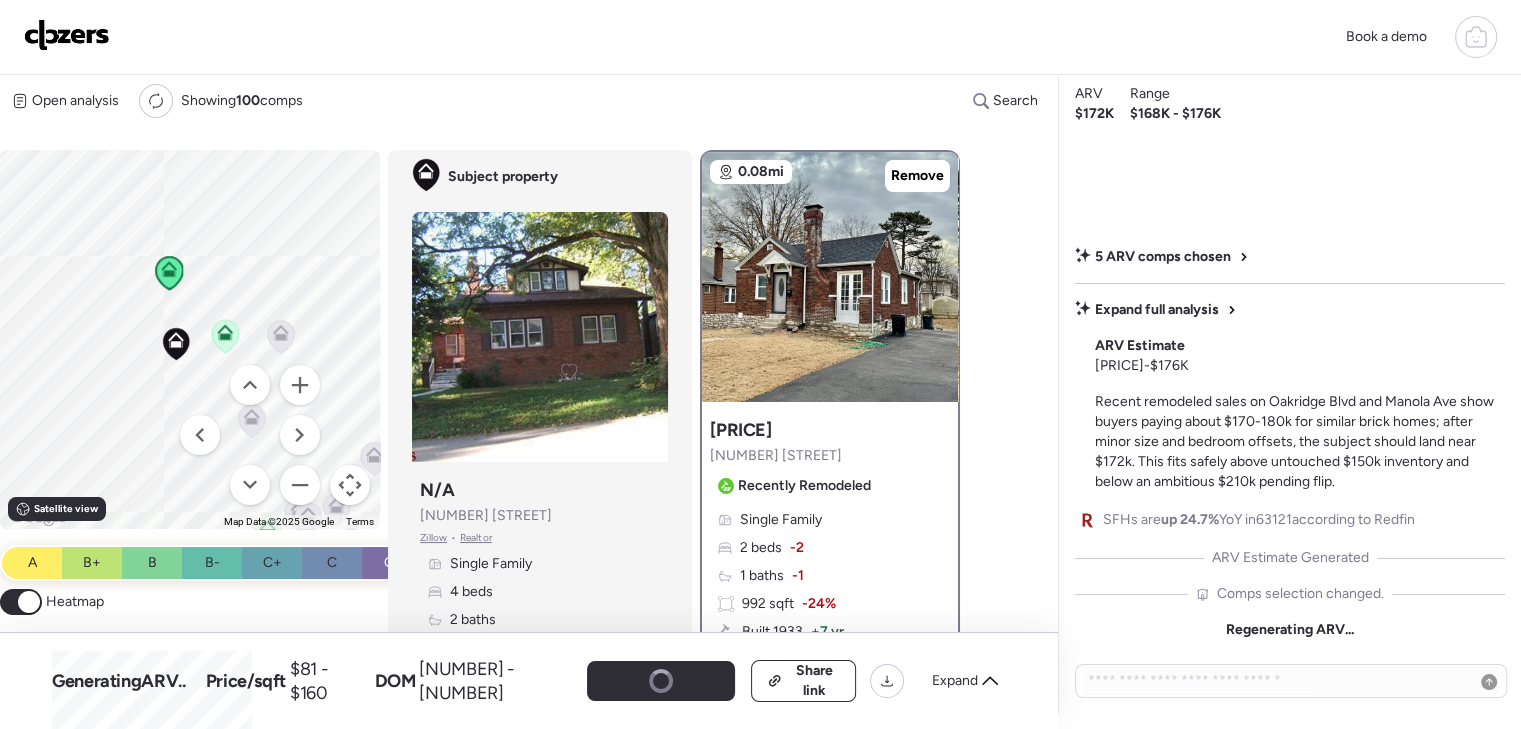 click on "Subject property Subject property N/A [NUMBER] [STREET], [CITY], [STATE] [POSTAL_CODE] Zillow • Realtor Single Family [NUMBER] beds [NUMBER] baths [NUMBER] sqft Built [YEAR] [NUMBER] sqft lot" at bounding box center (540, 440) 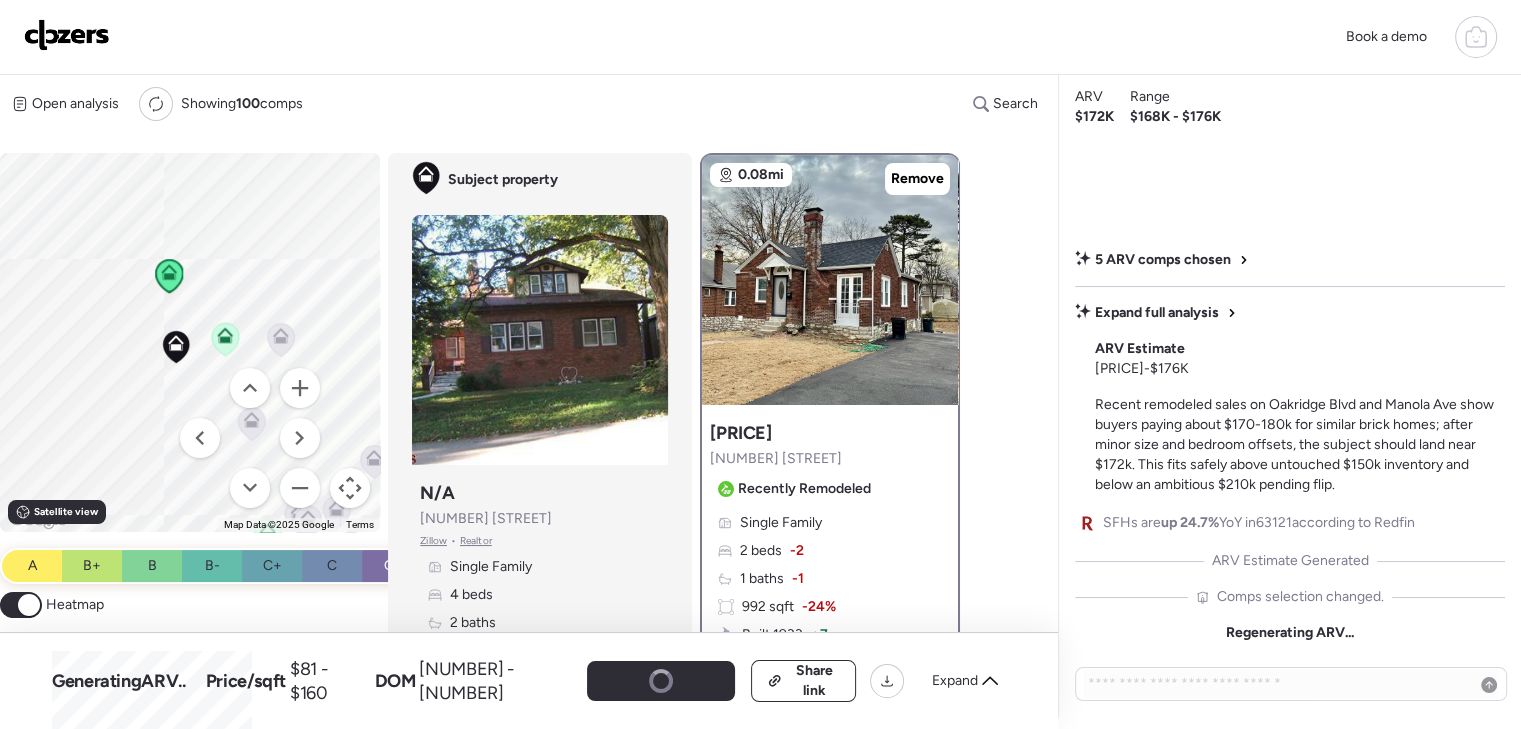 scroll, scrollTop: 7, scrollLeft: 0, axis: vertical 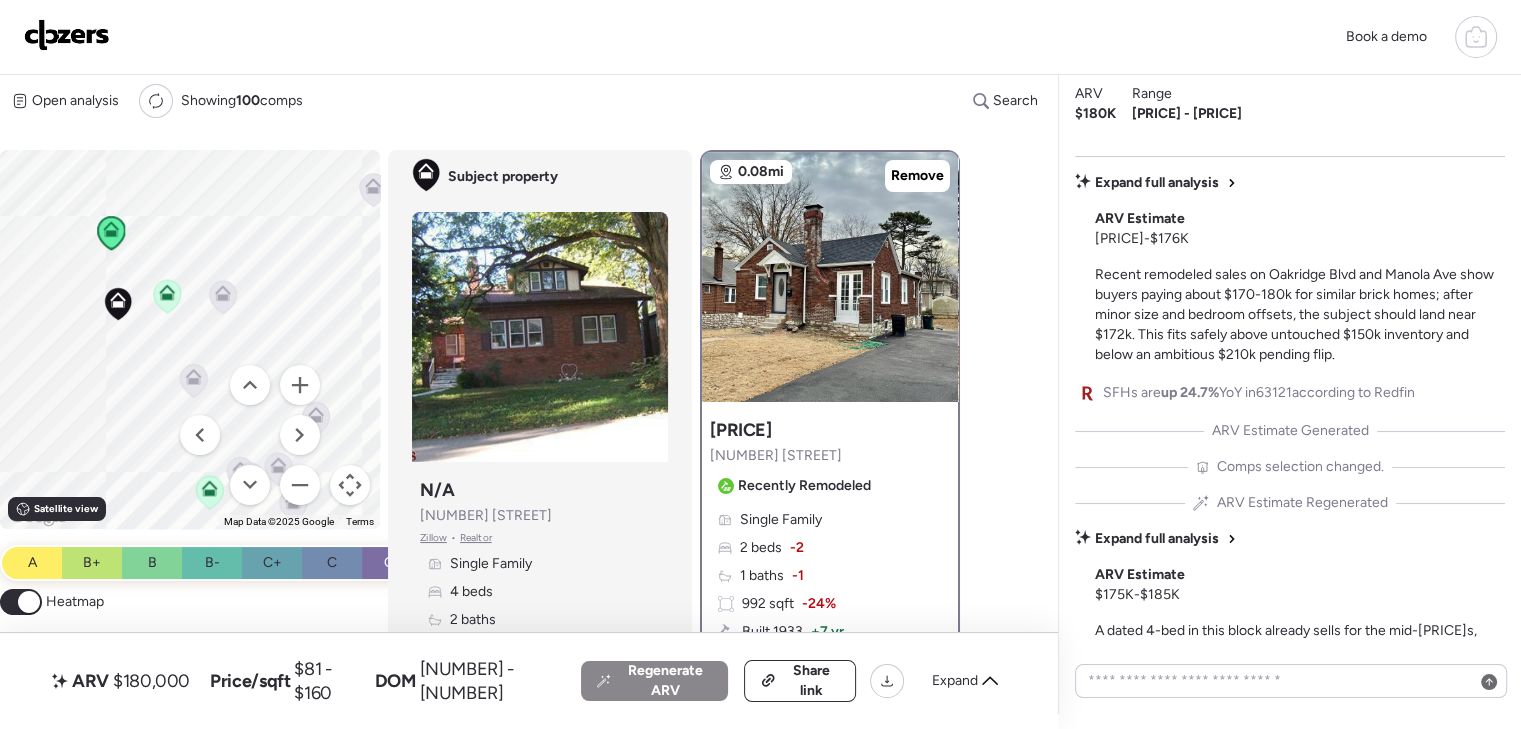 drag, startPoint x: 274, startPoint y: 229, endPoint x: 224, endPoint y: 191, distance: 62.801273 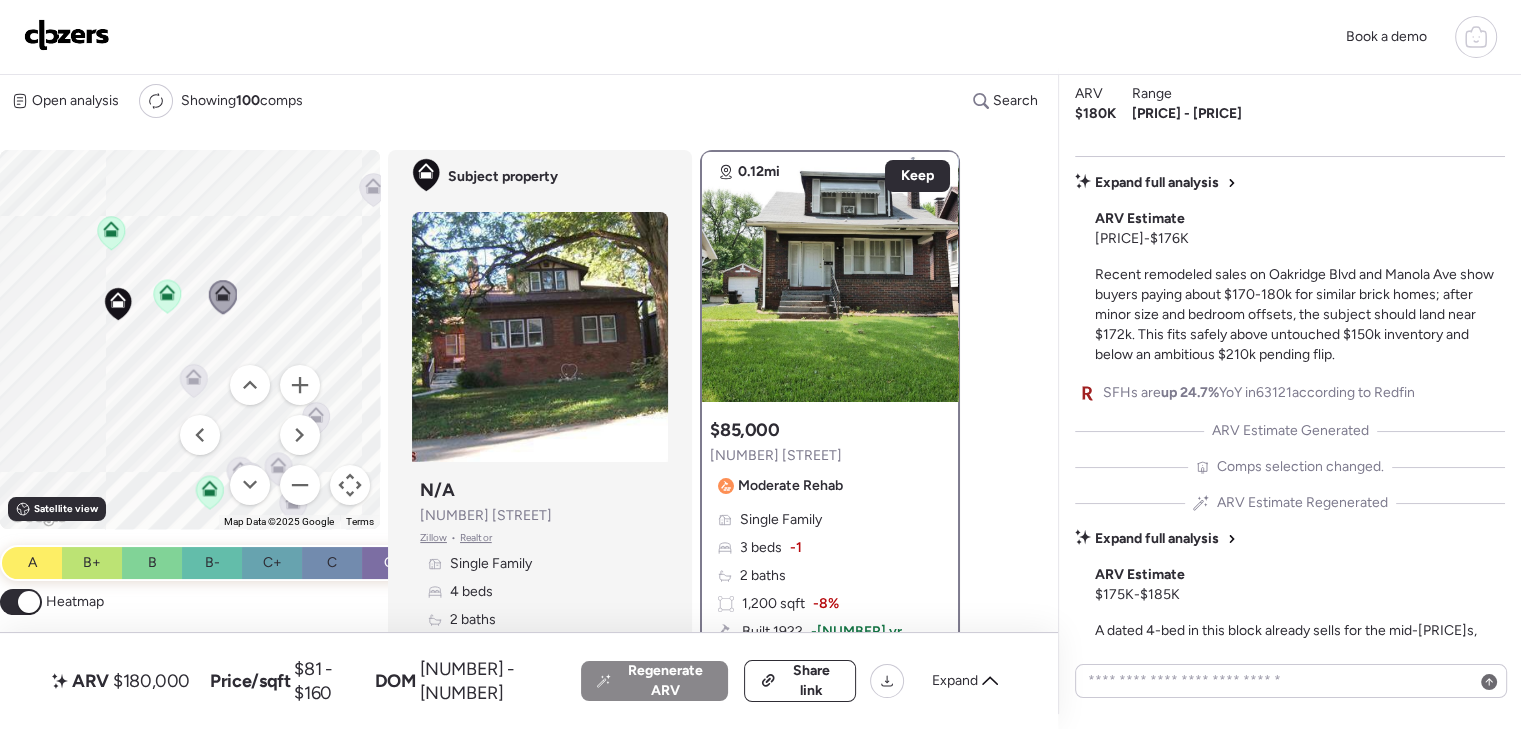 click at bounding box center [250, 435] 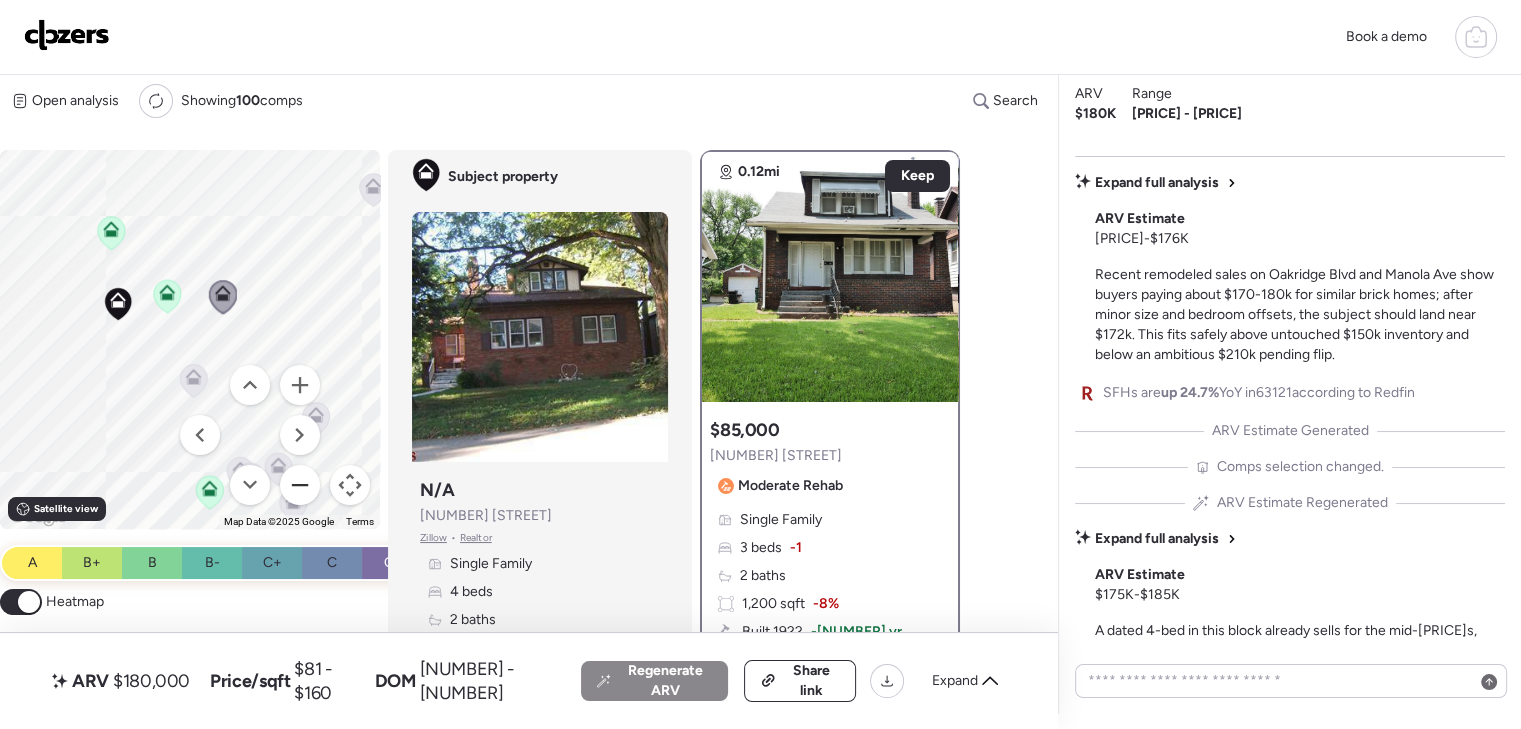 click at bounding box center [300, 485] 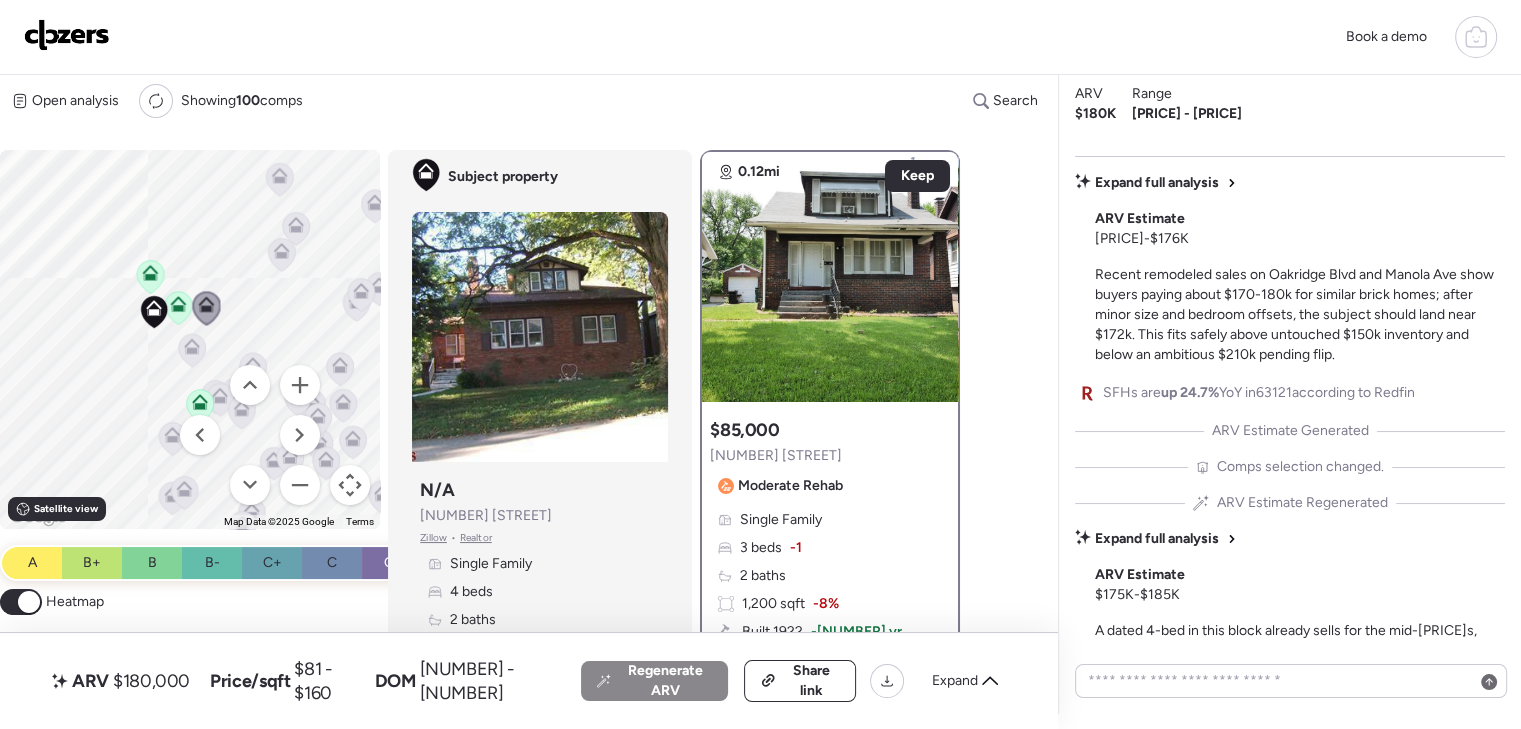 click 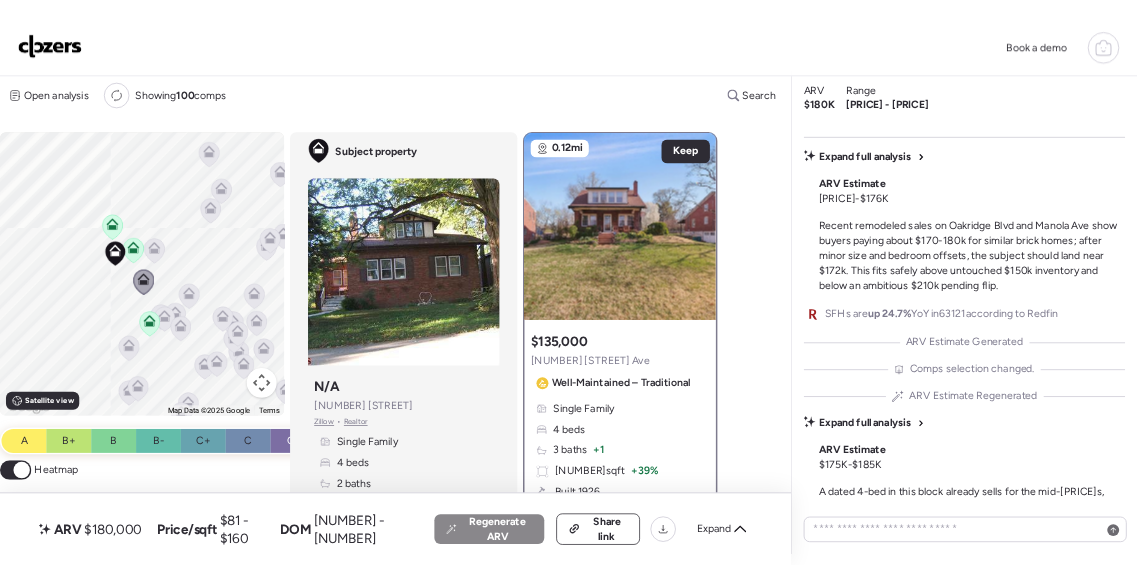 scroll, scrollTop: 100, scrollLeft: 0, axis: vertical 